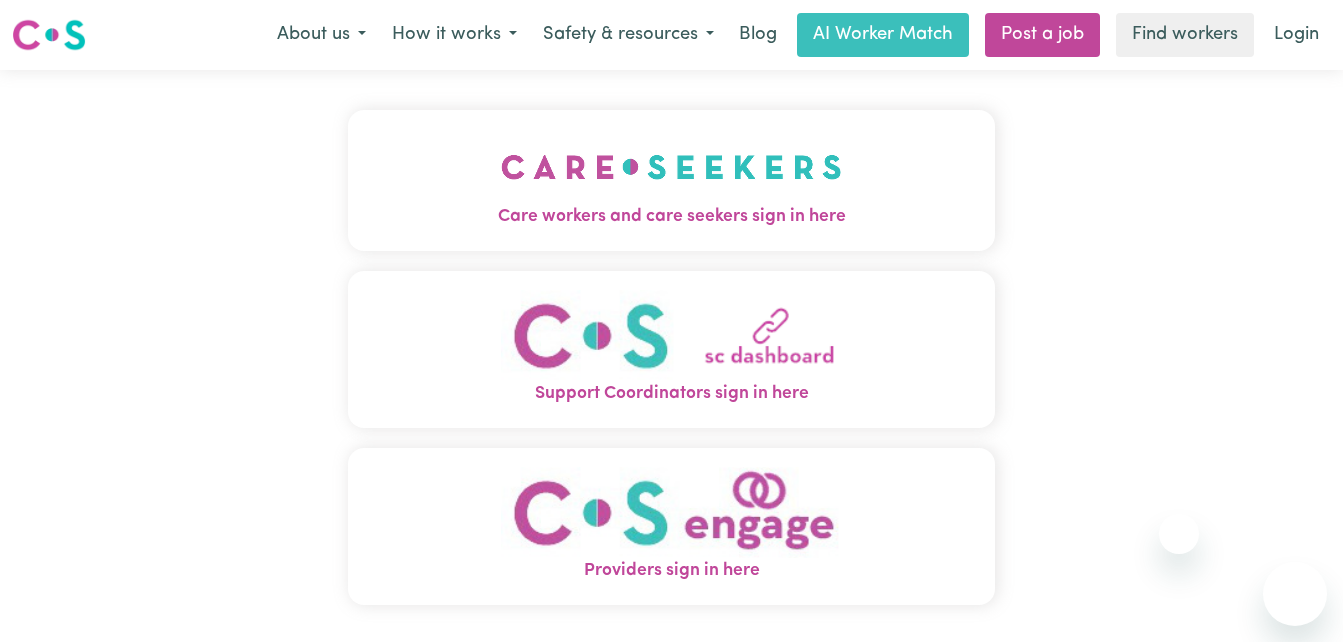 scroll, scrollTop: 0, scrollLeft: 0, axis: both 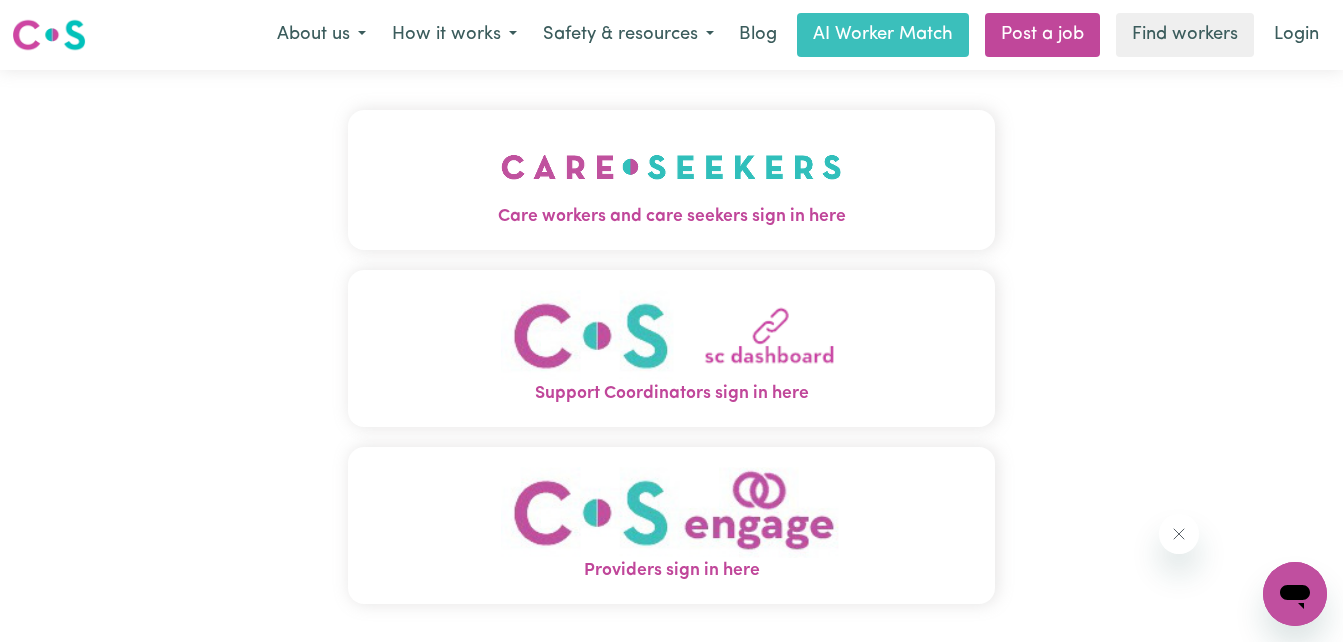 click on "Care workers and care seekers sign in here" at bounding box center (672, 217) 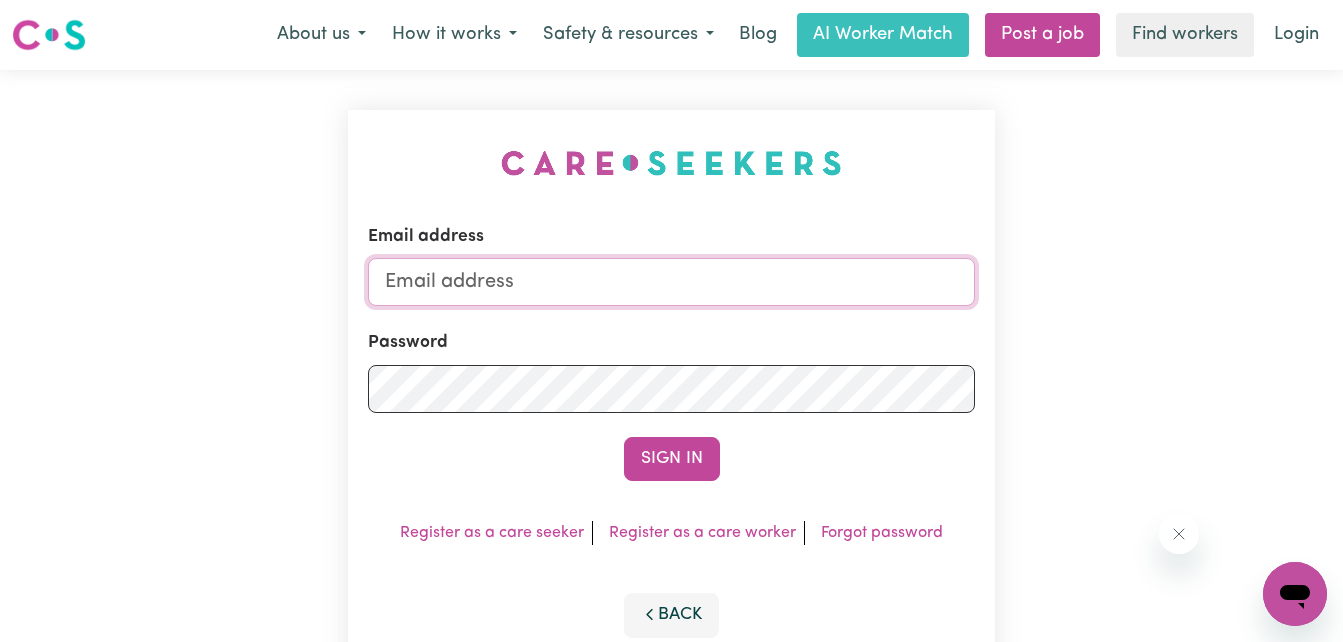 click on "Email address" at bounding box center (672, 282) 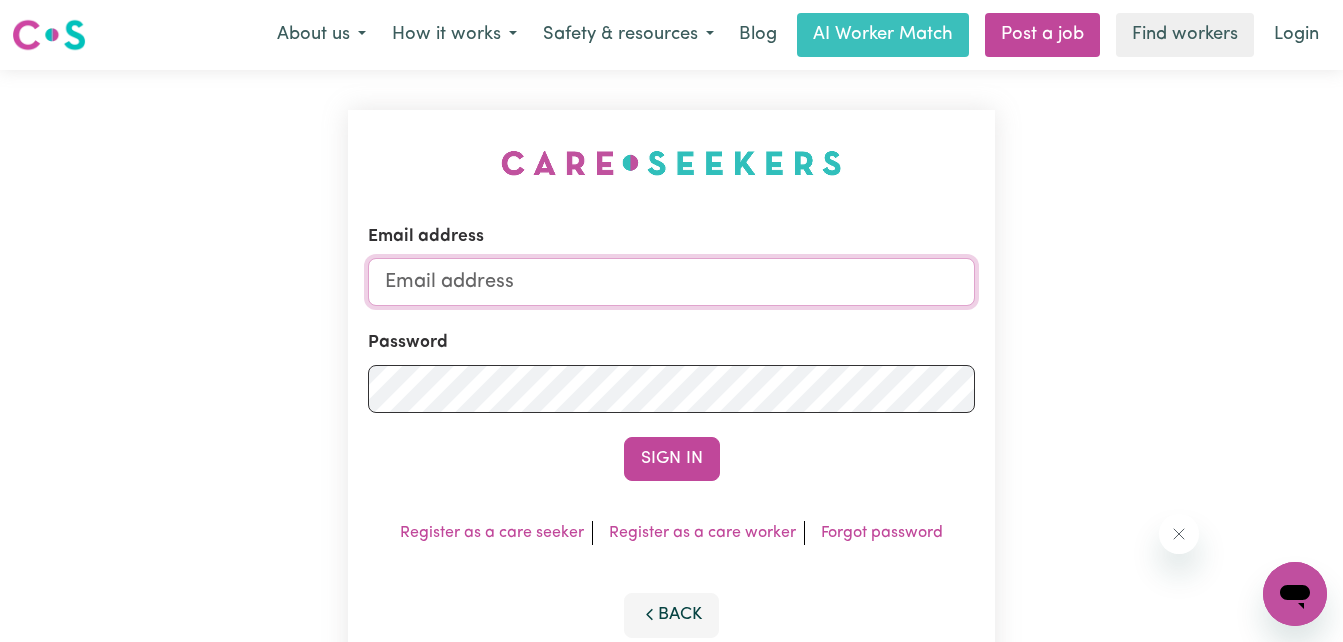 type on "houseofgarner1@[EMAIL]" 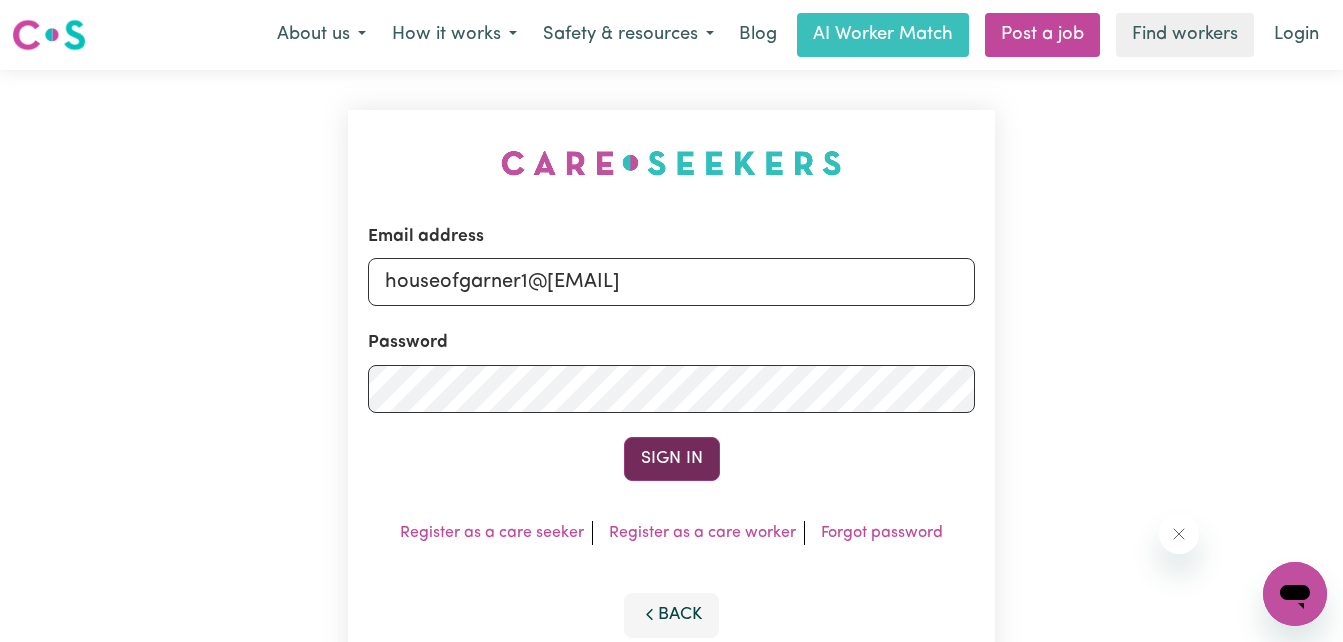 click on "Sign In" at bounding box center (672, 459) 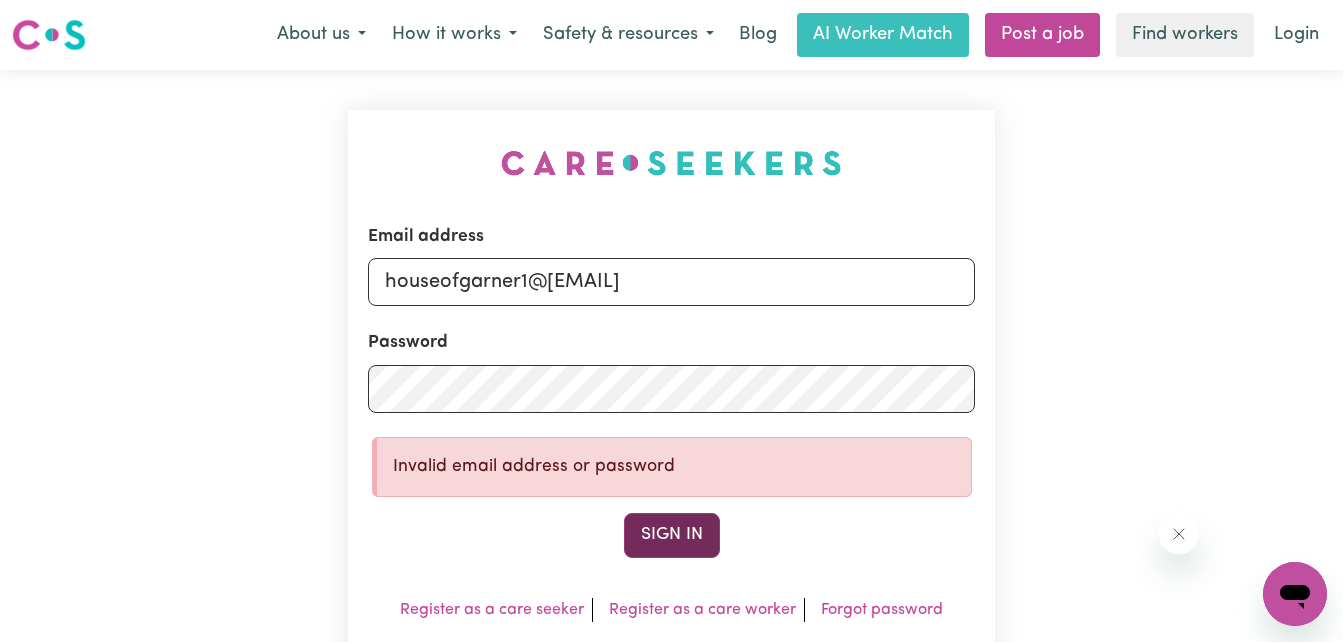 click on "Sign In" at bounding box center [672, 535] 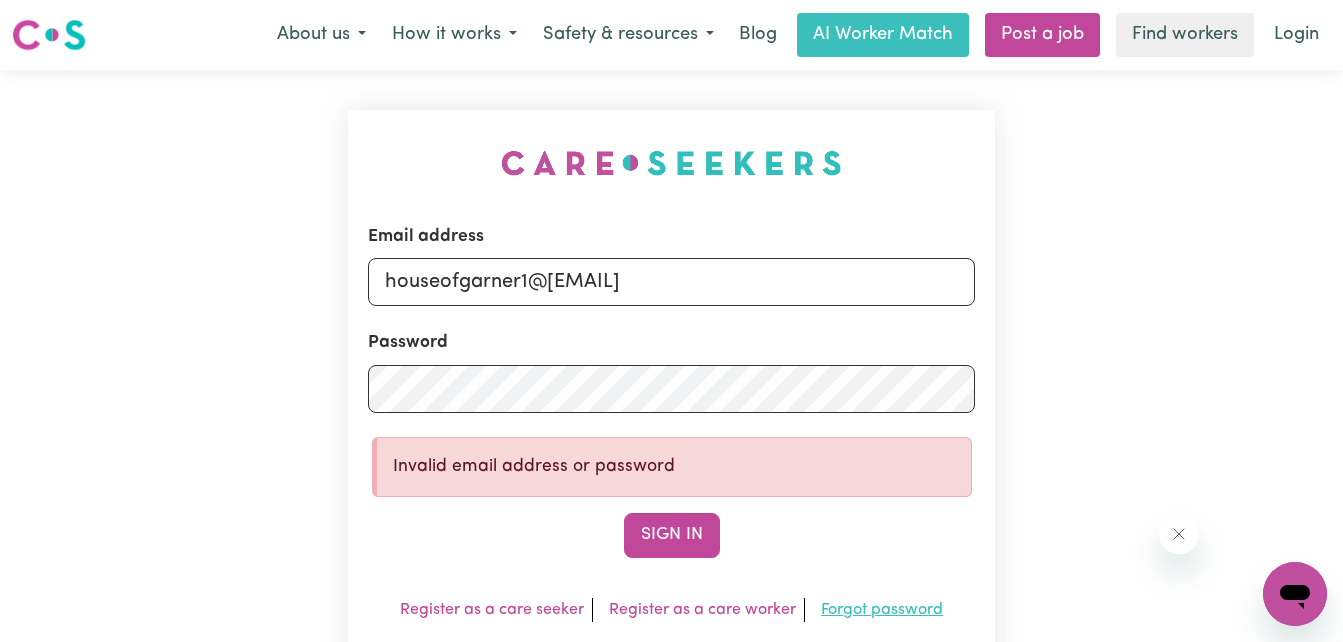 click on "Forgot password" at bounding box center [882, 610] 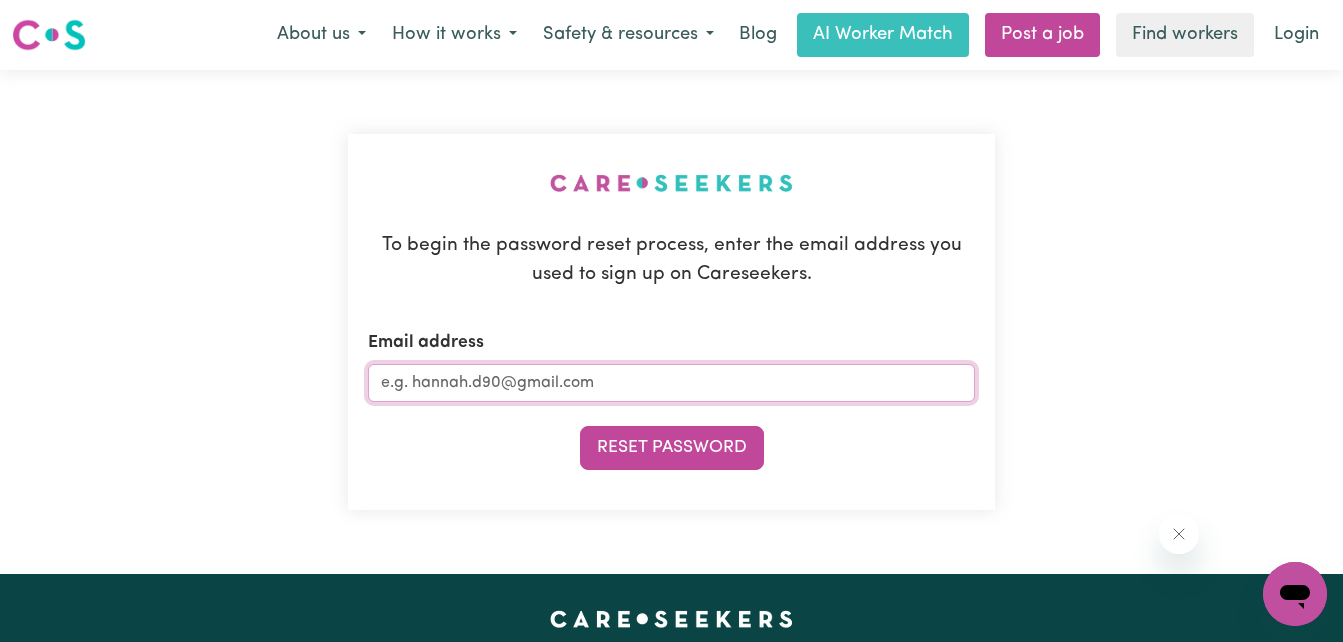 click on "Email address" at bounding box center (672, 383) 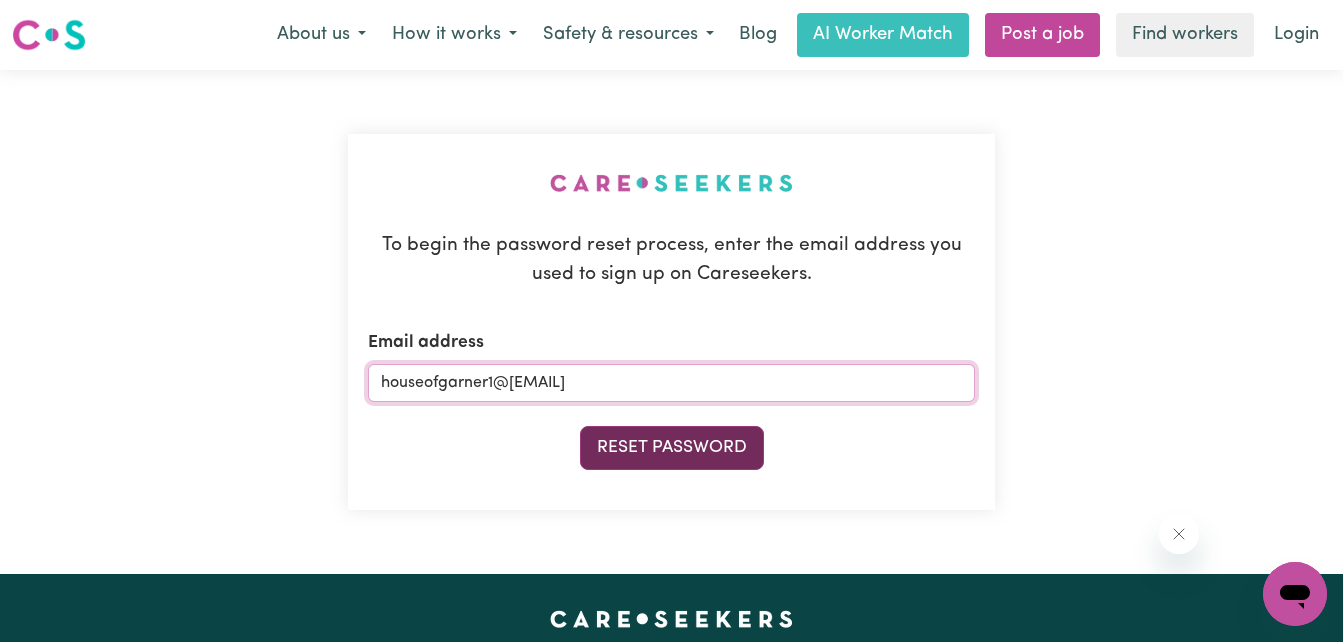 type on "houseofgarner1@[EMAIL]" 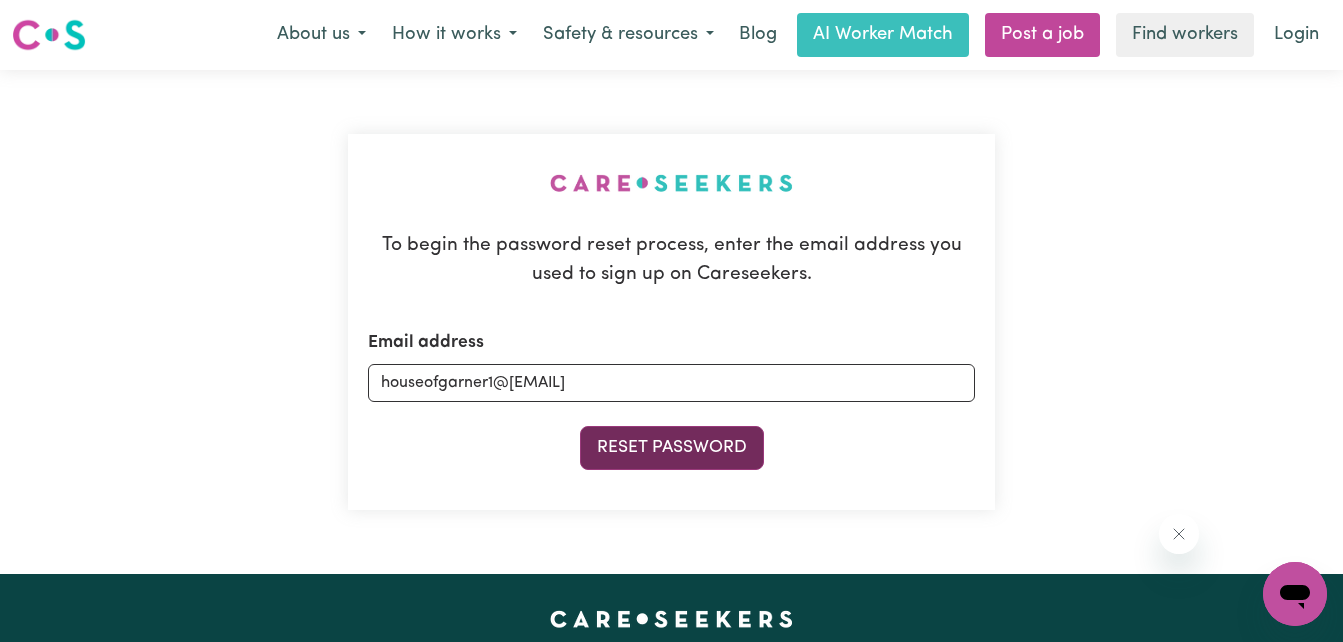 click on "Reset Password" at bounding box center [672, 448] 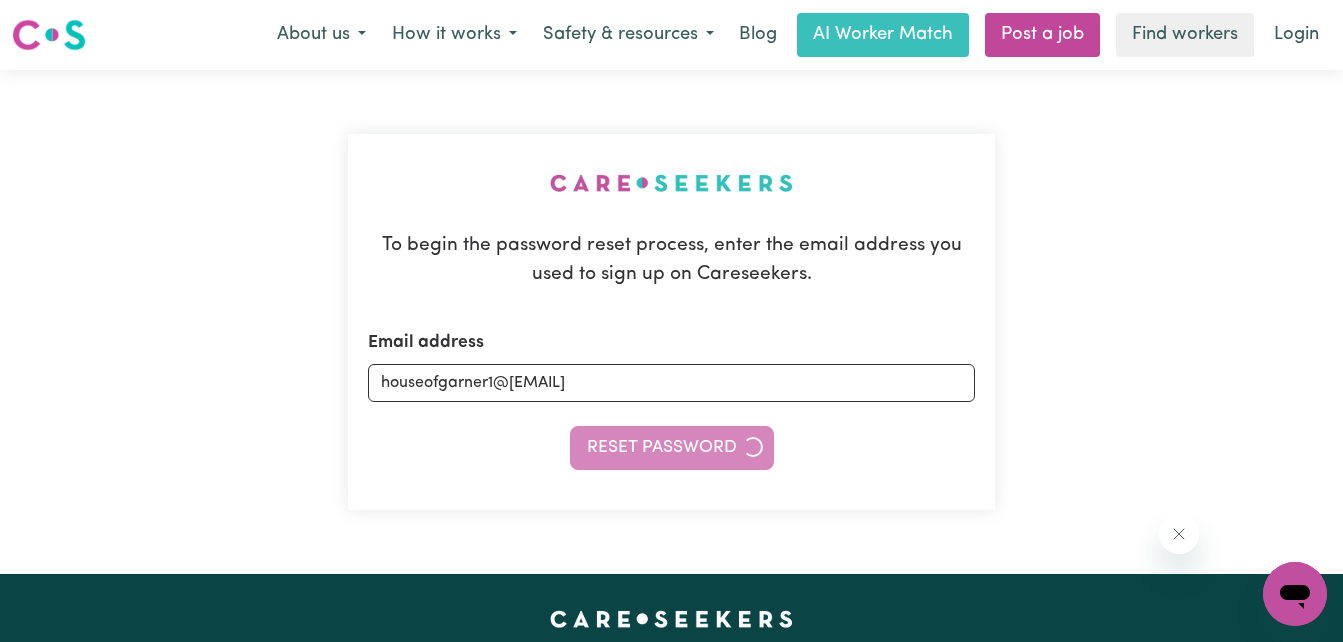 type 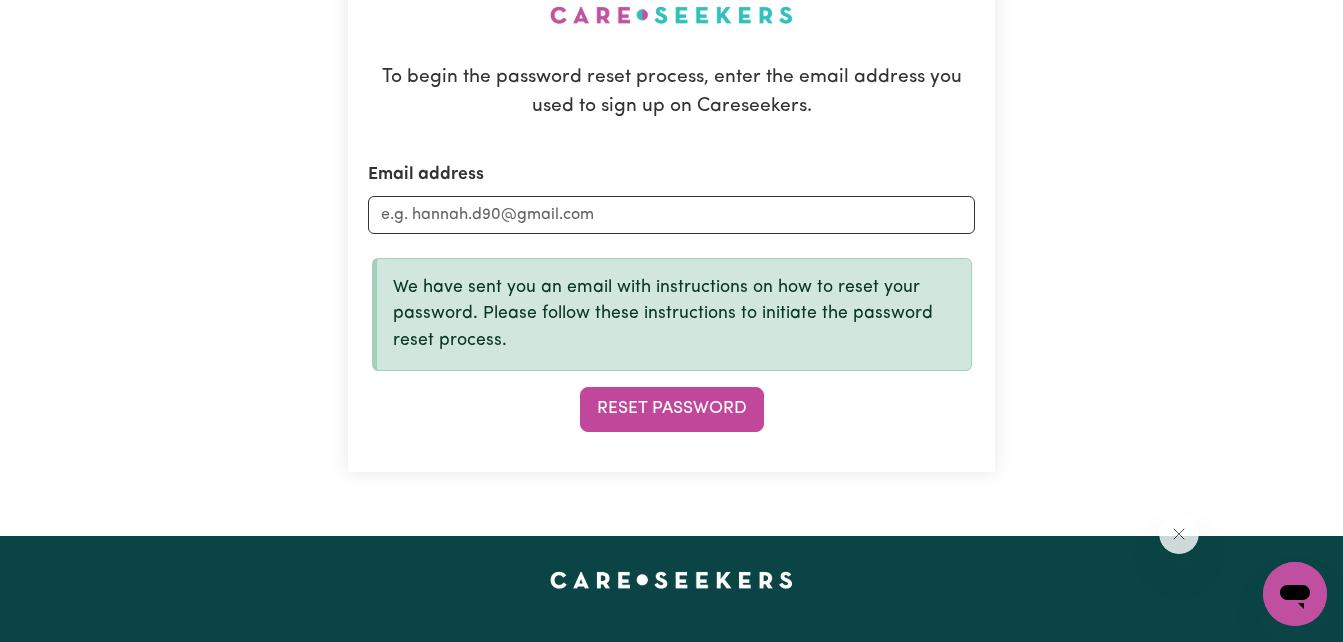 scroll, scrollTop: 0, scrollLeft: 0, axis: both 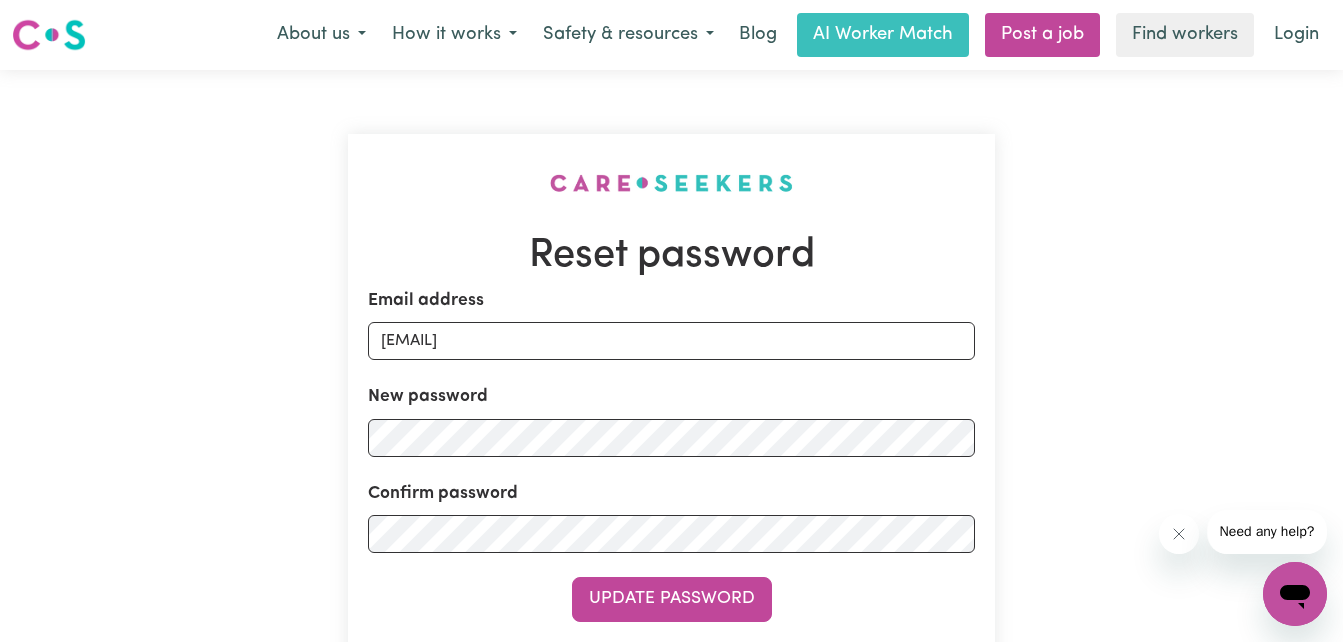 click on "Email address [EMAIL] New password Confirm password Update Password" at bounding box center [672, 455] 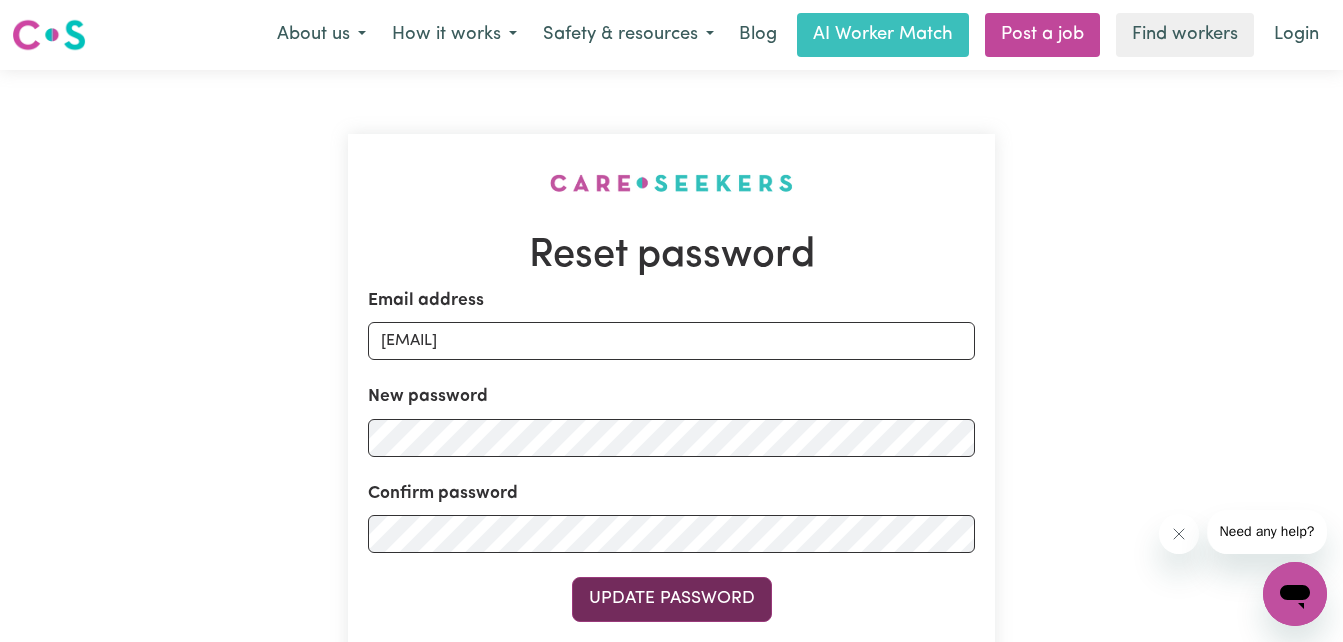 click on "Update Password" at bounding box center [672, 599] 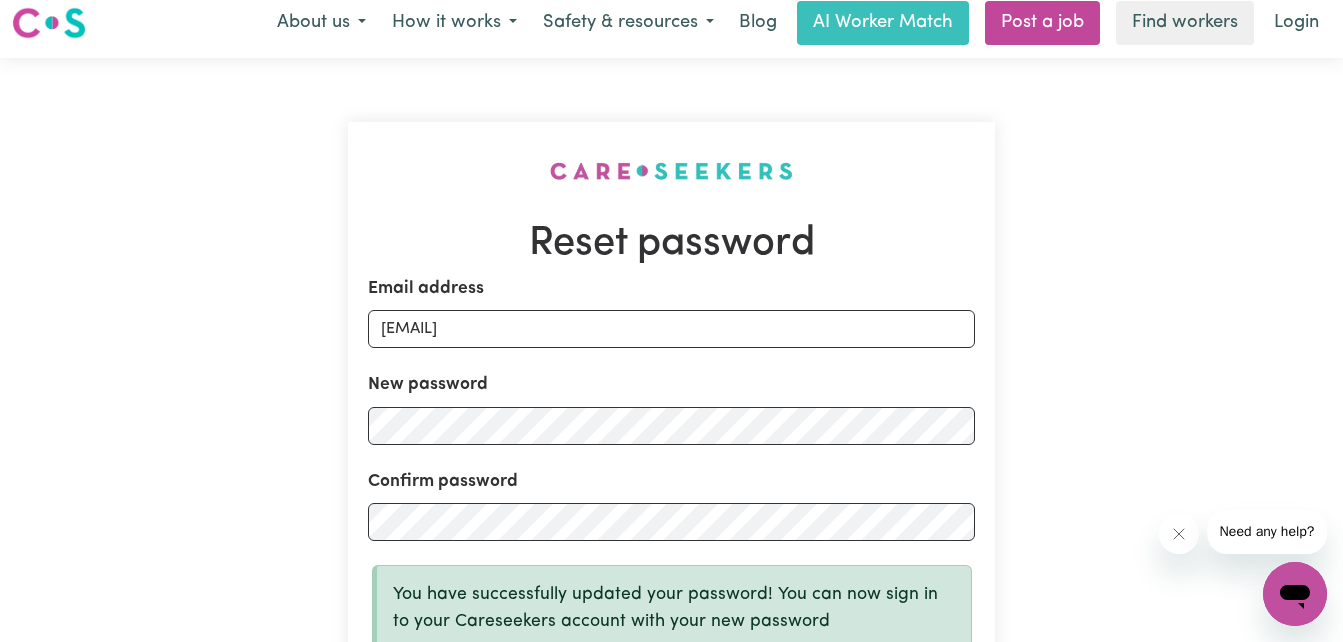 scroll, scrollTop: 0, scrollLeft: 0, axis: both 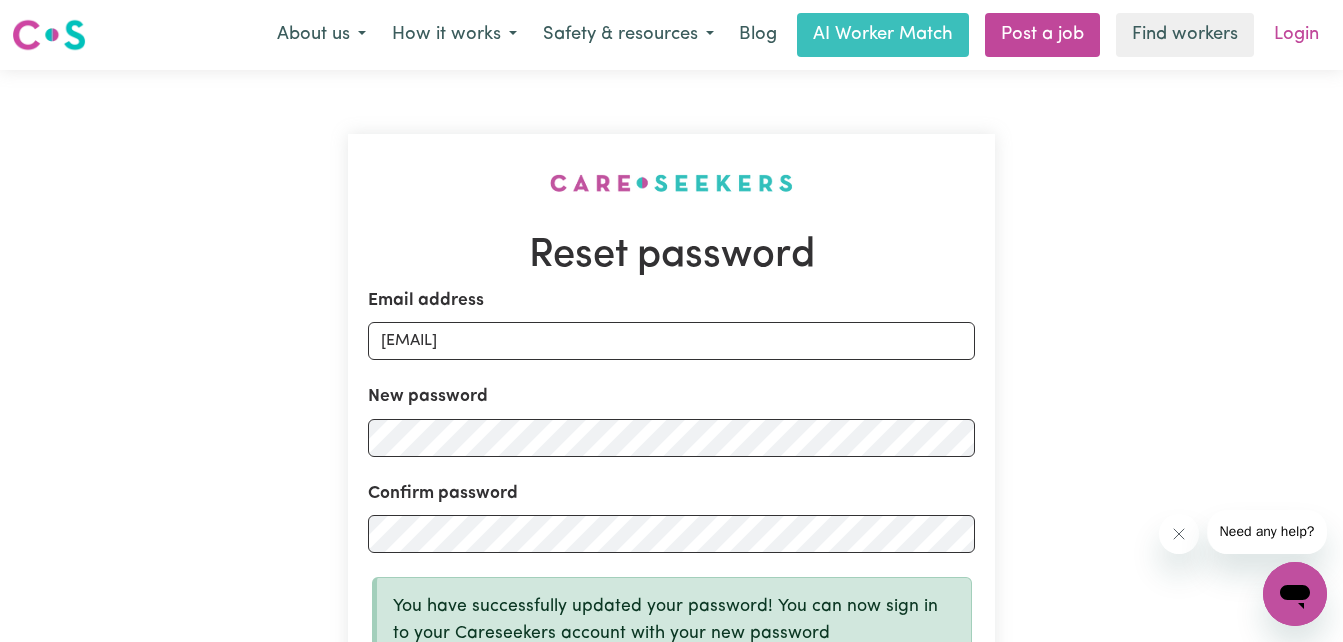 click on "Login" at bounding box center (1296, 35) 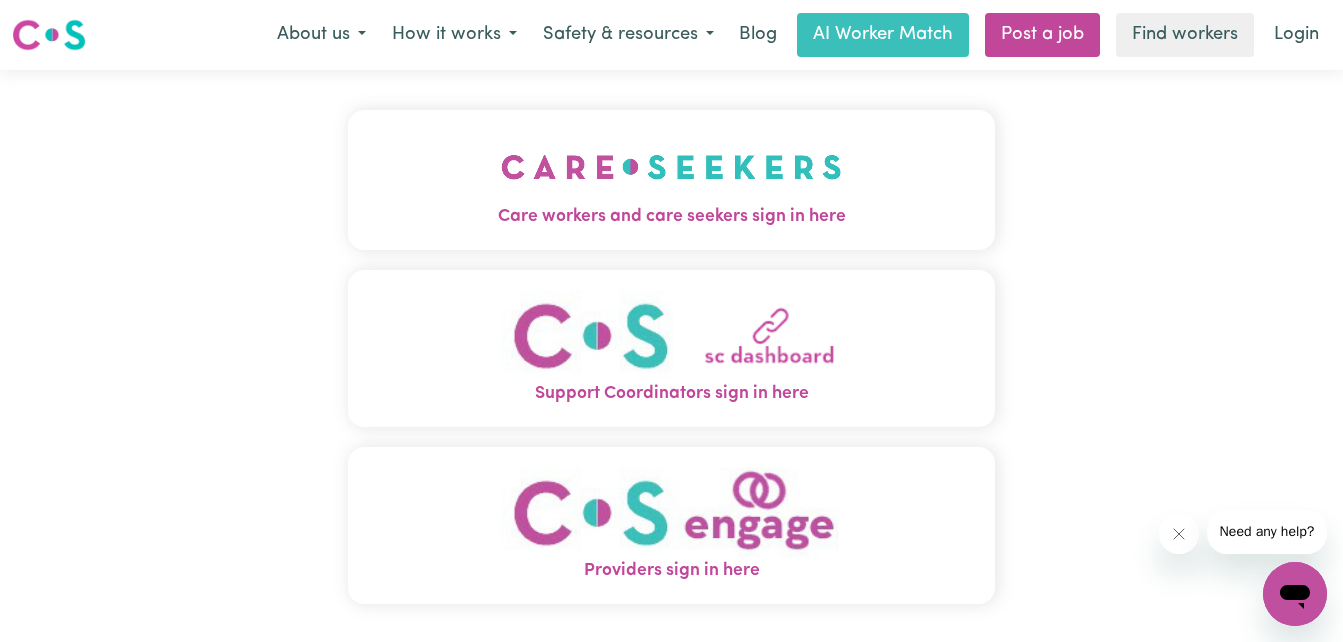 click on "Care workers and care seekers sign in here" at bounding box center [672, 217] 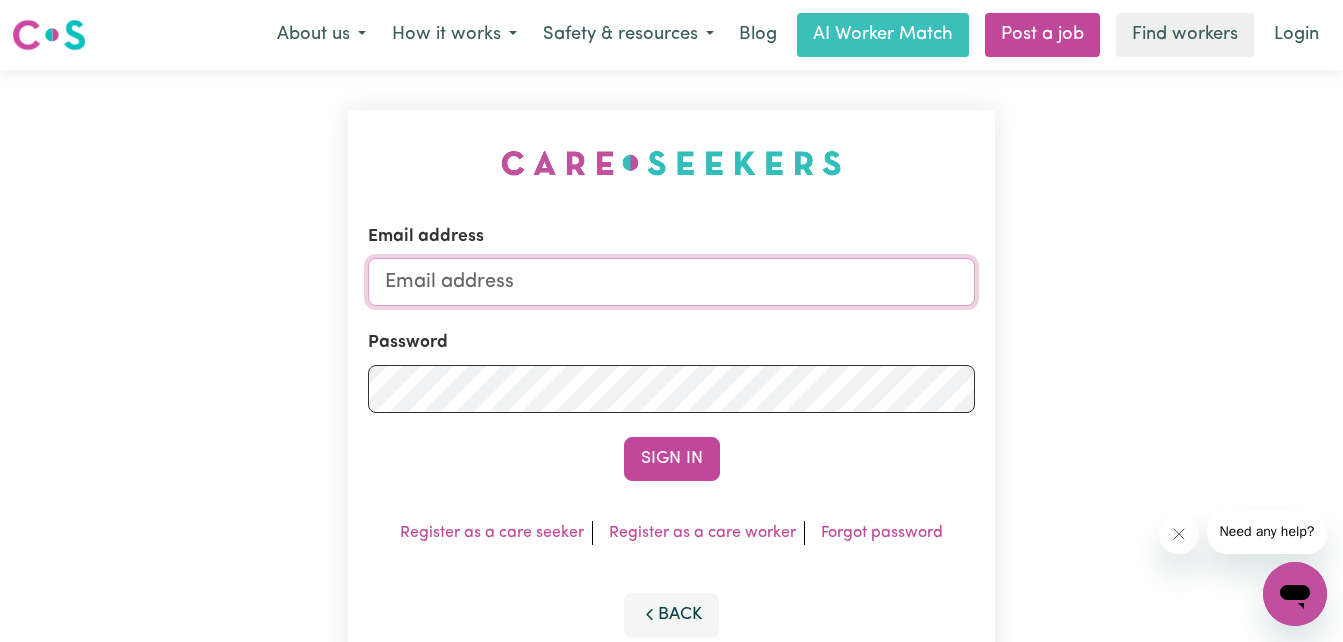 type on "[EMAIL]" 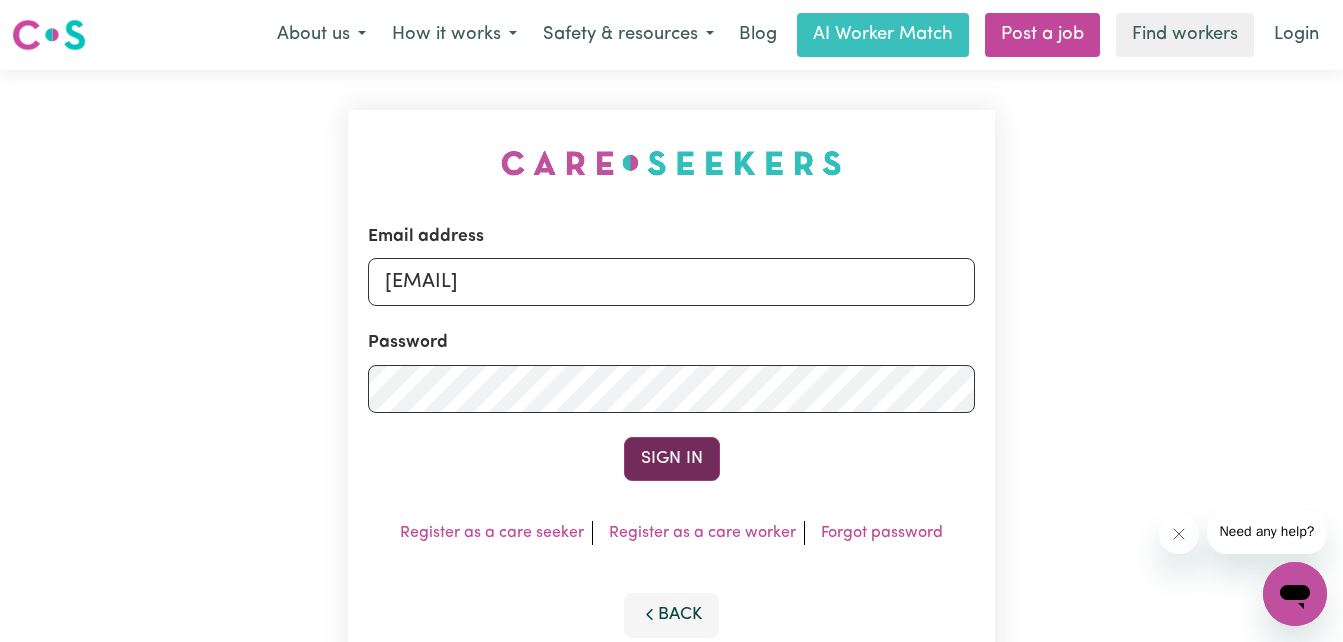 click on "Sign In" at bounding box center (672, 459) 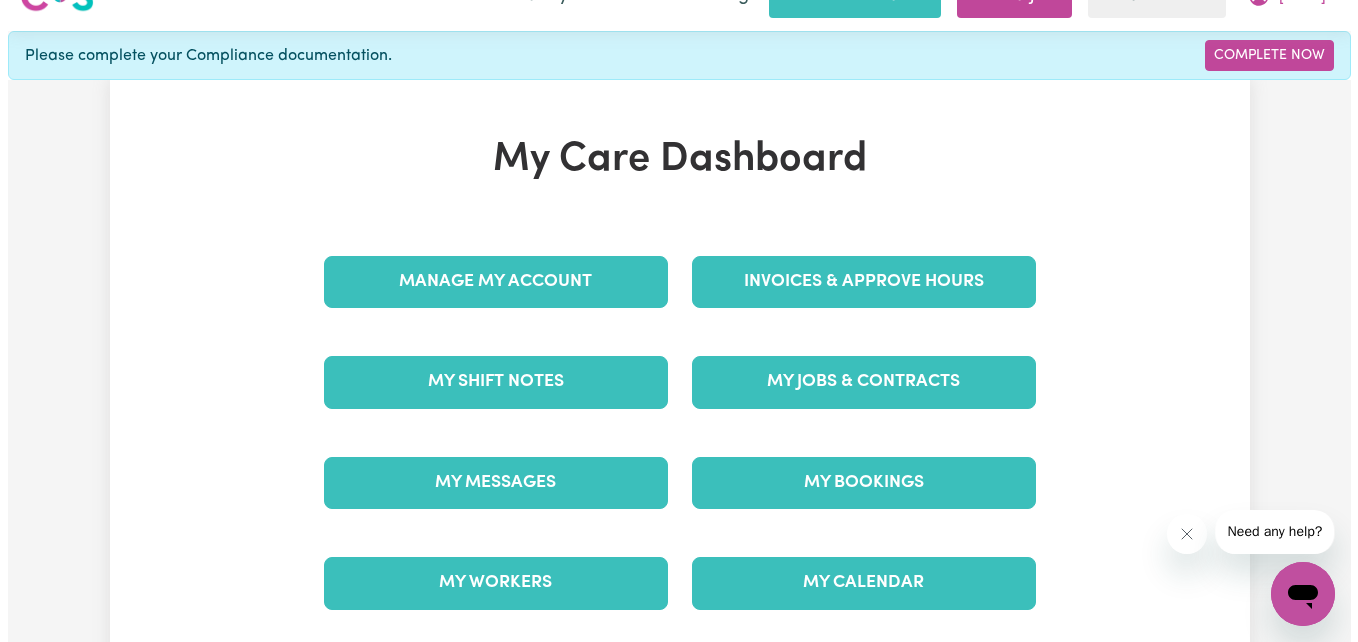 scroll, scrollTop: 0, scrollLeft: 0, axis: both 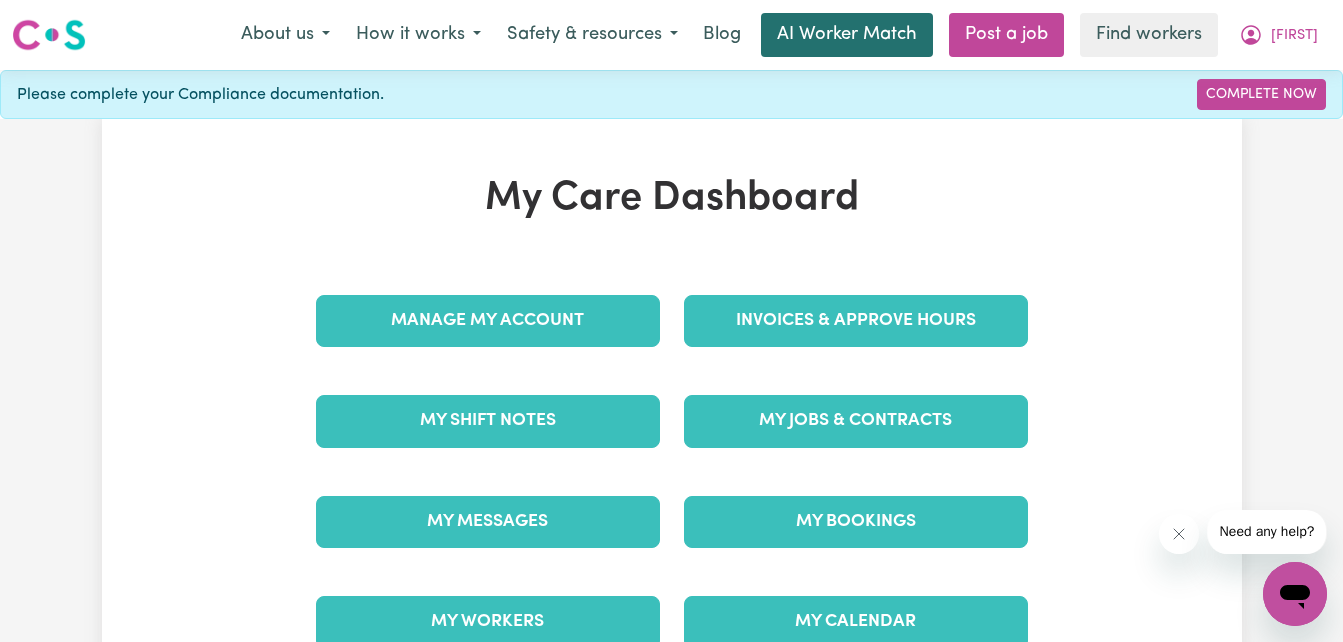 click on "AI Worker Match" at bounding box center [847, 35] 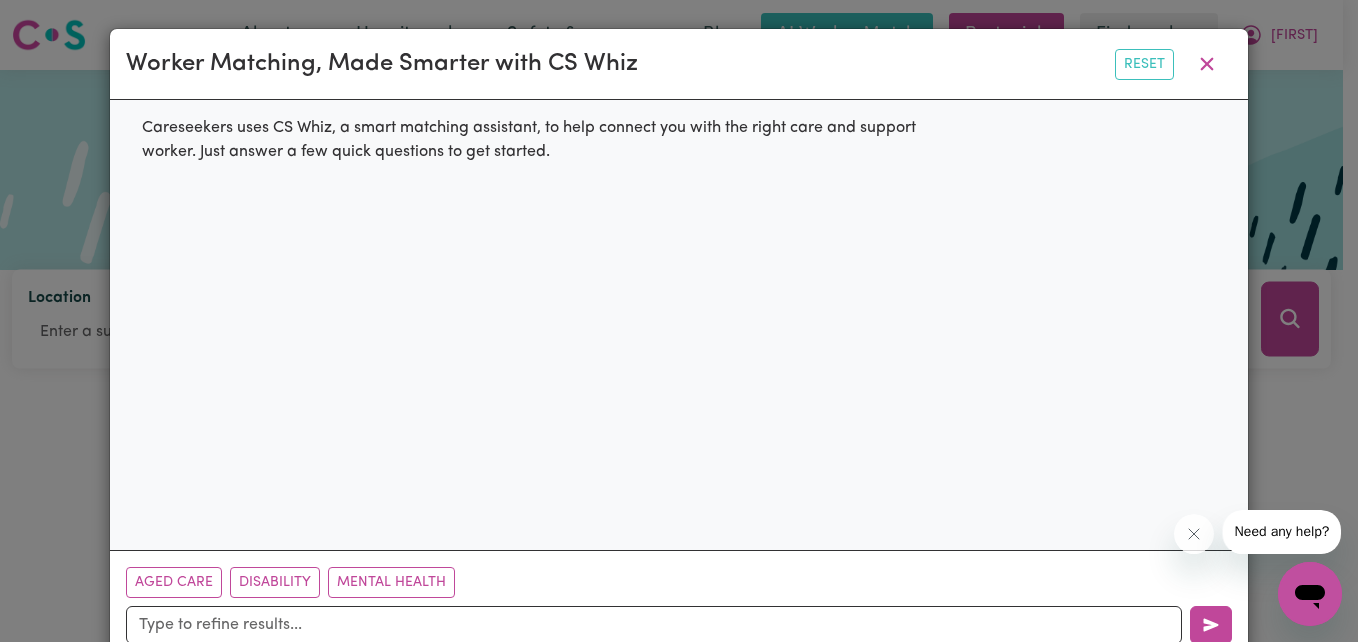 scroll, scrollTop: 49, scrollLeft: 0, axis: vertical 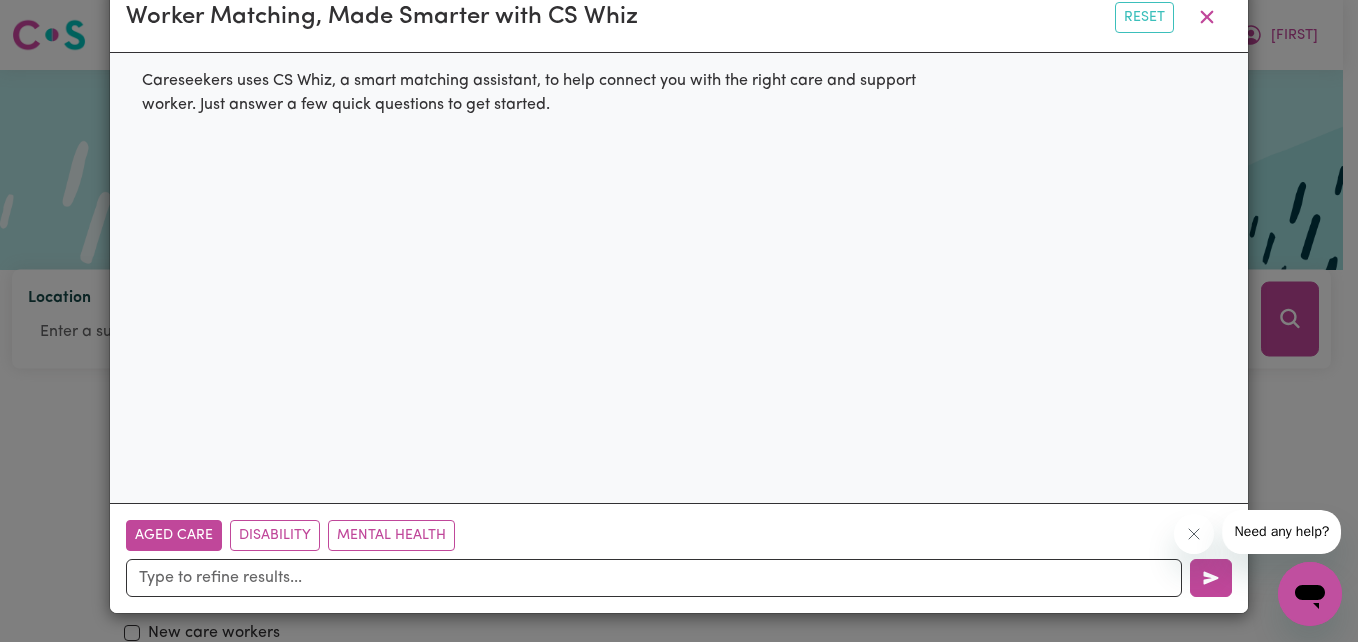 click on "Aged Care" at bounding box center [174, 535] 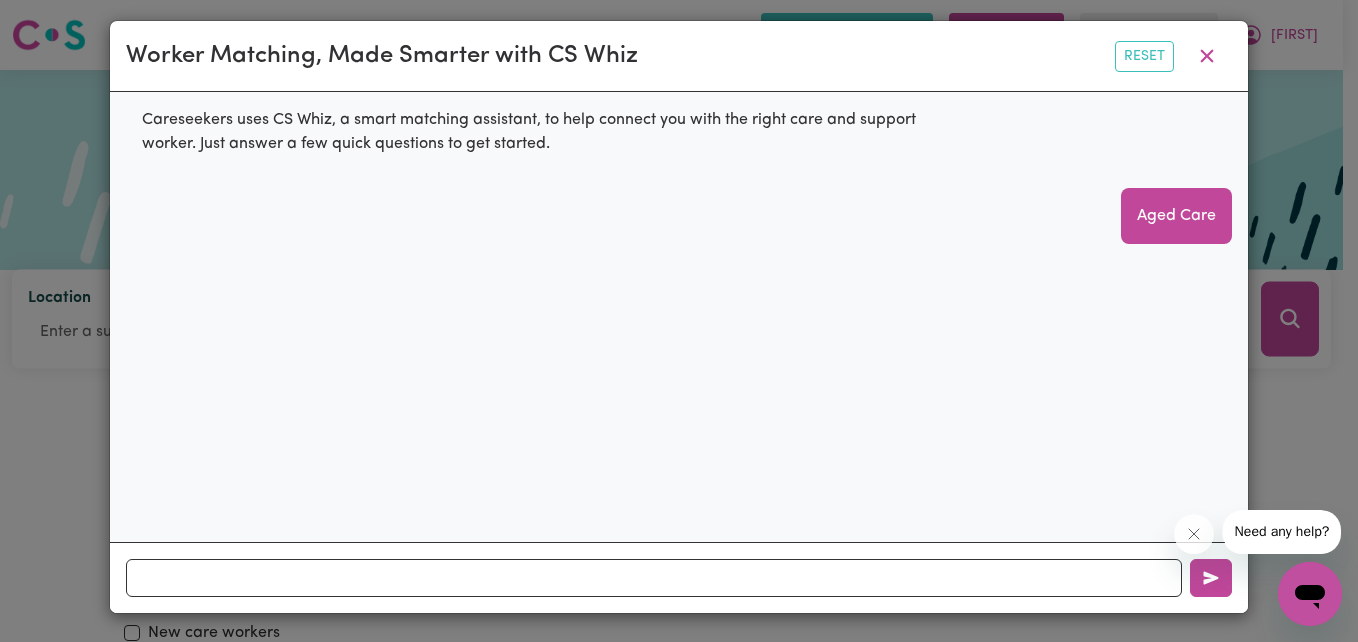 scroll, scrollTop: 8, scrollLeft: 0, axis: vertical 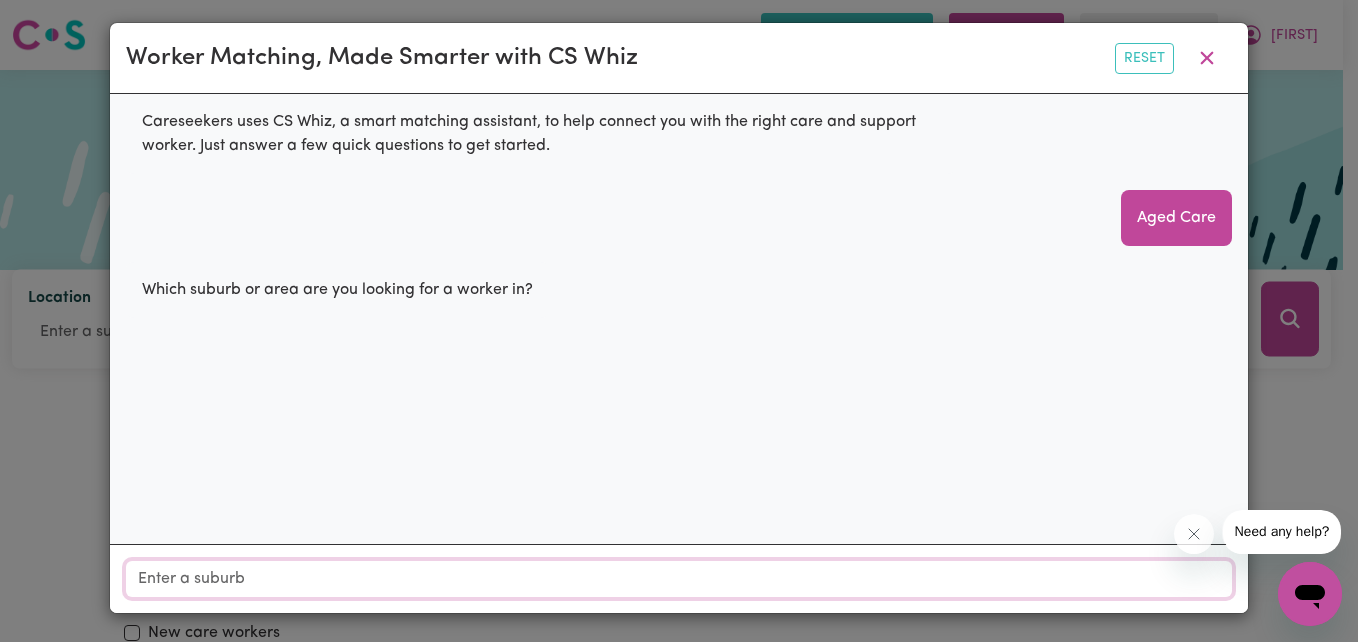 click on "Location" at bounding box center [679, 579] 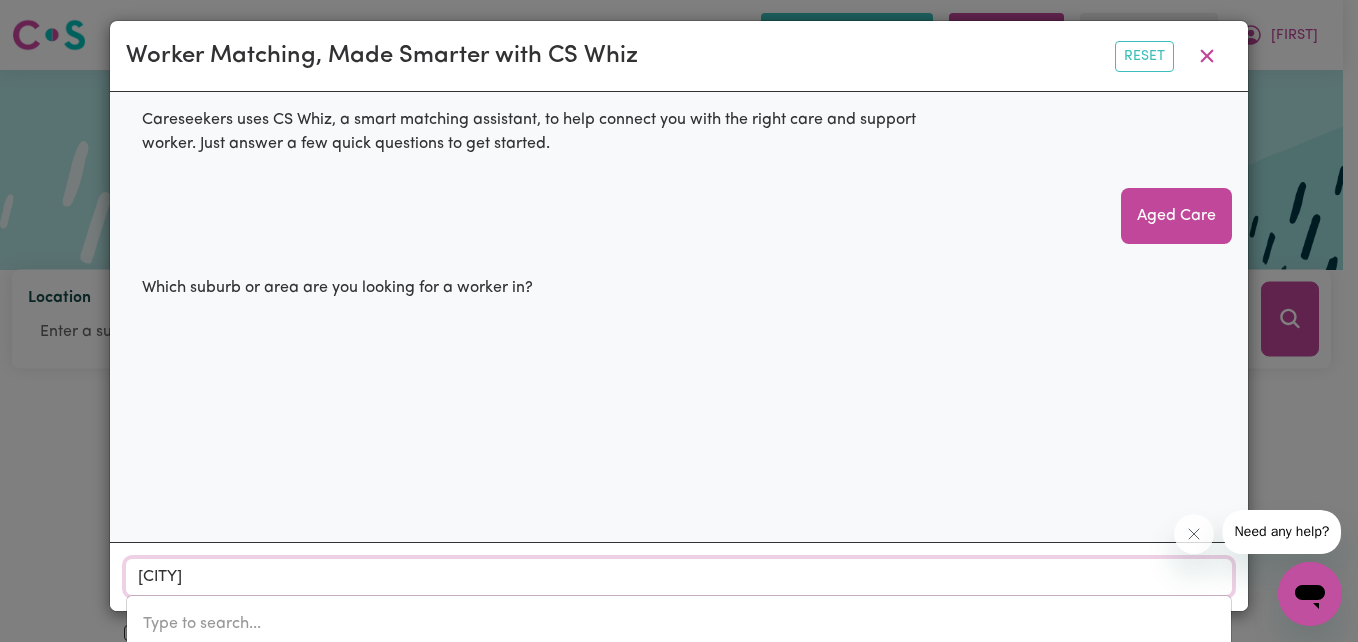 type on "[CITY]" 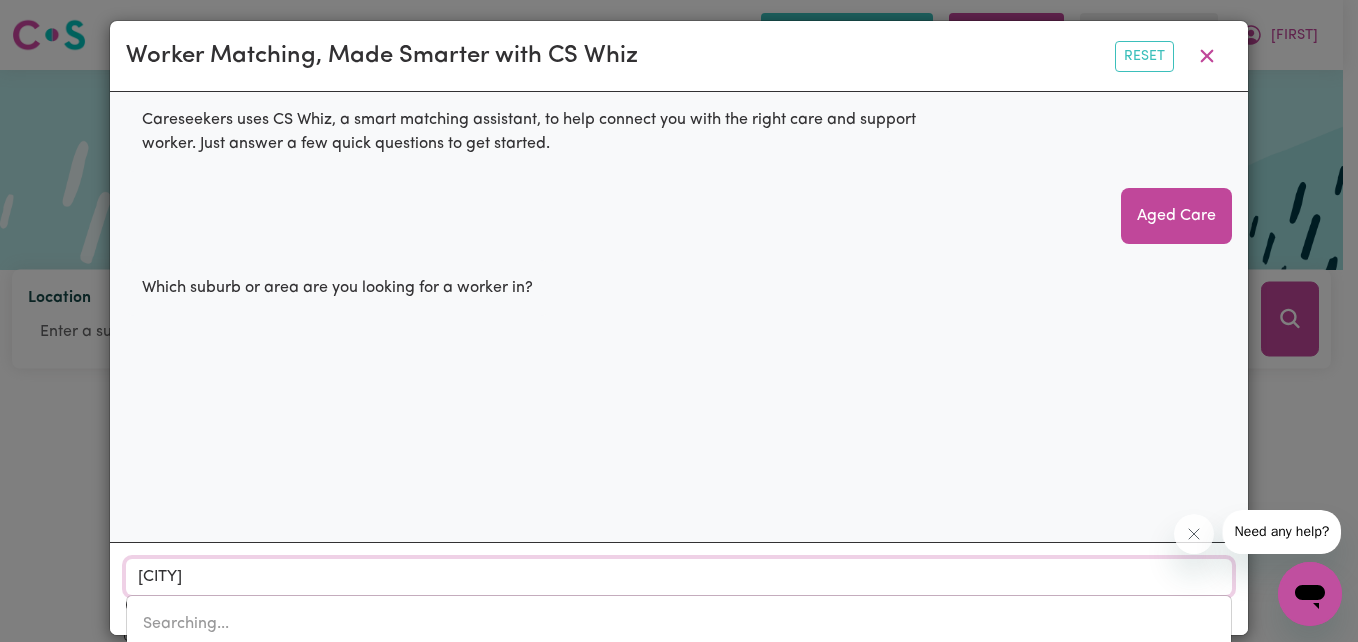 type on "[CITY], New South Wales, [POSTAL_CODE]" 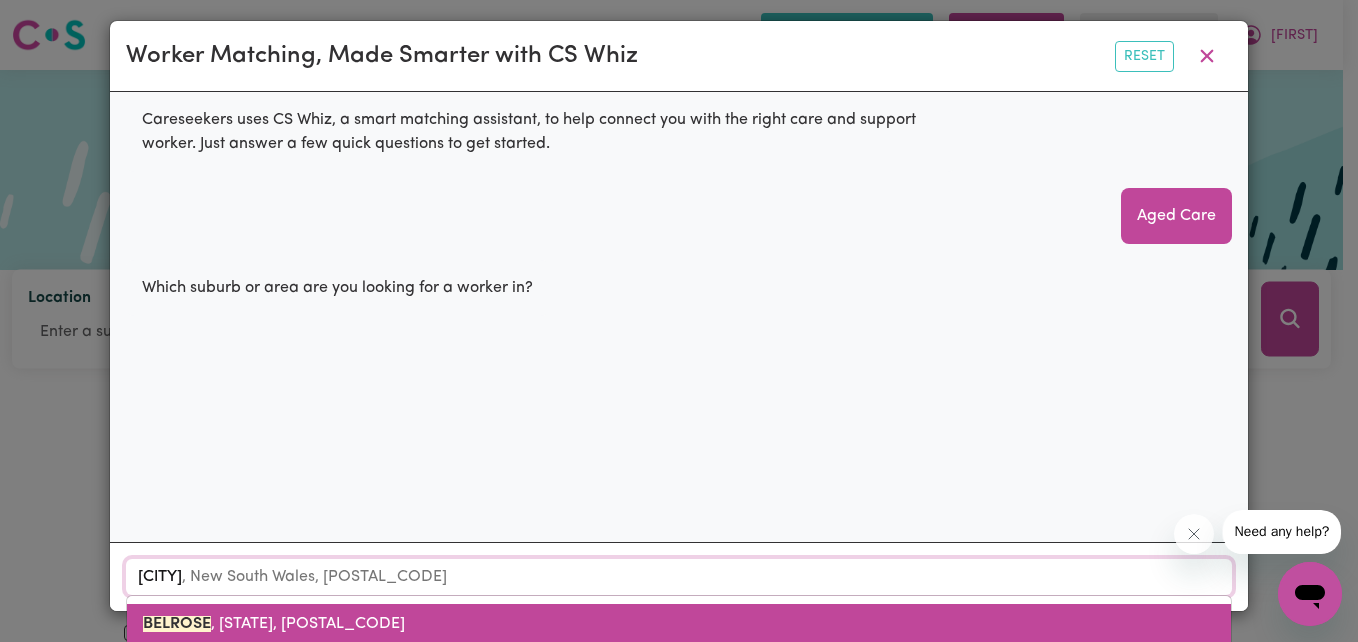 click on "[CITY], New South Wales, [POSTAL_CODE]" at bounding box center (274, 624) 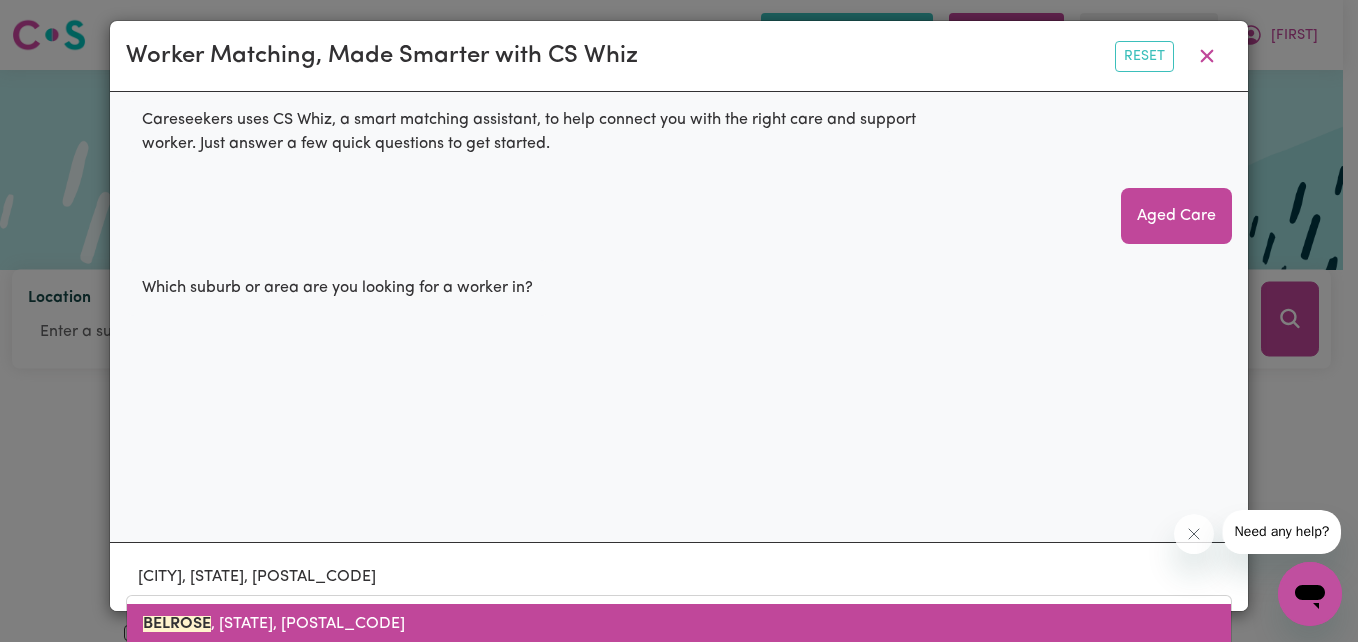 scroll, scrollTop: 10, scrollLeft: 0, axis: vertical 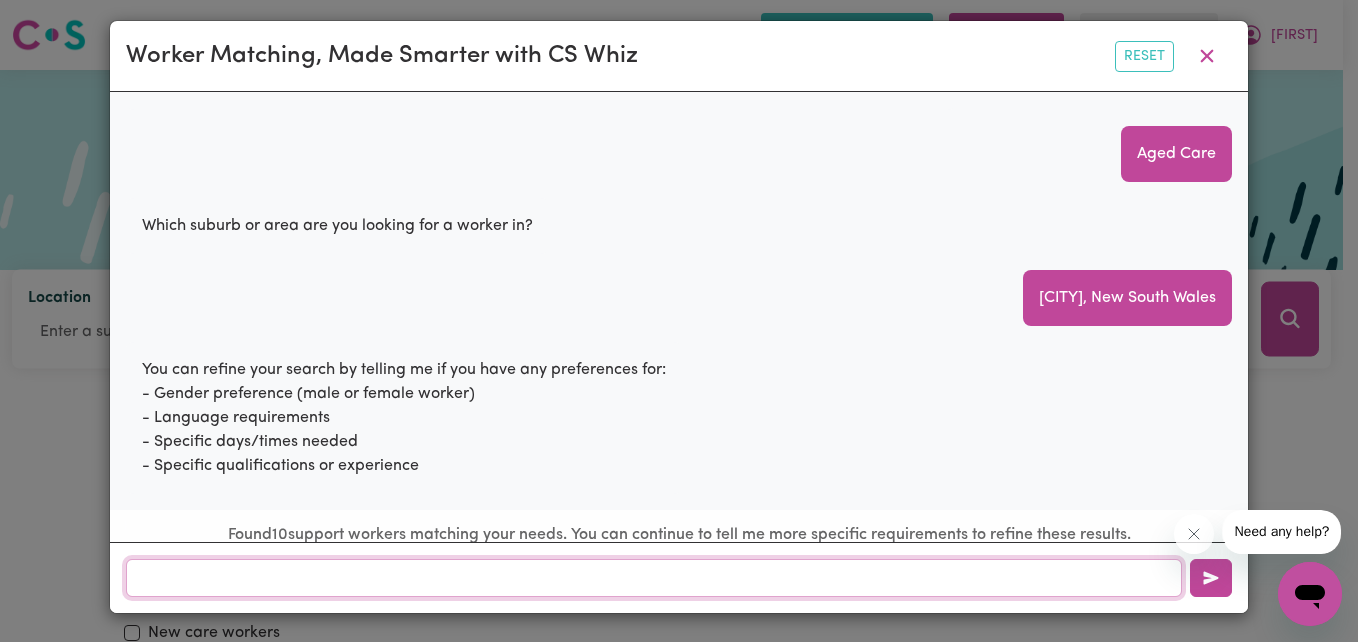 click at bounding box center (654, 578) 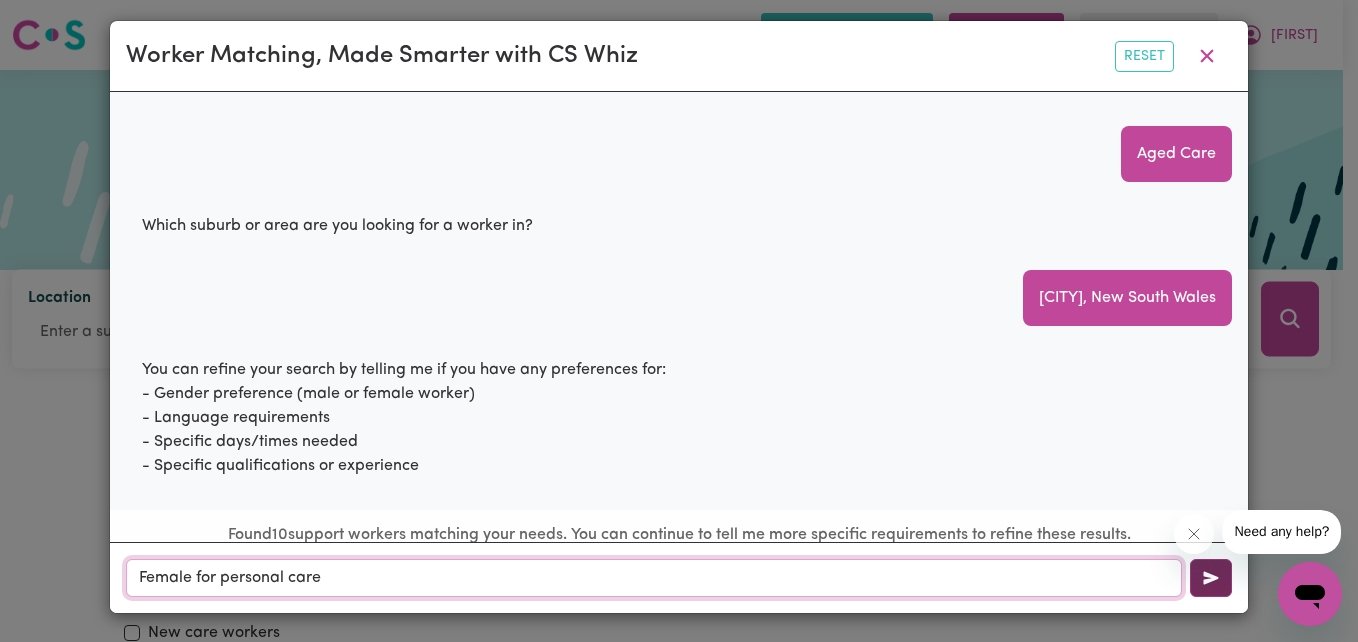 type on "Female for personal care" 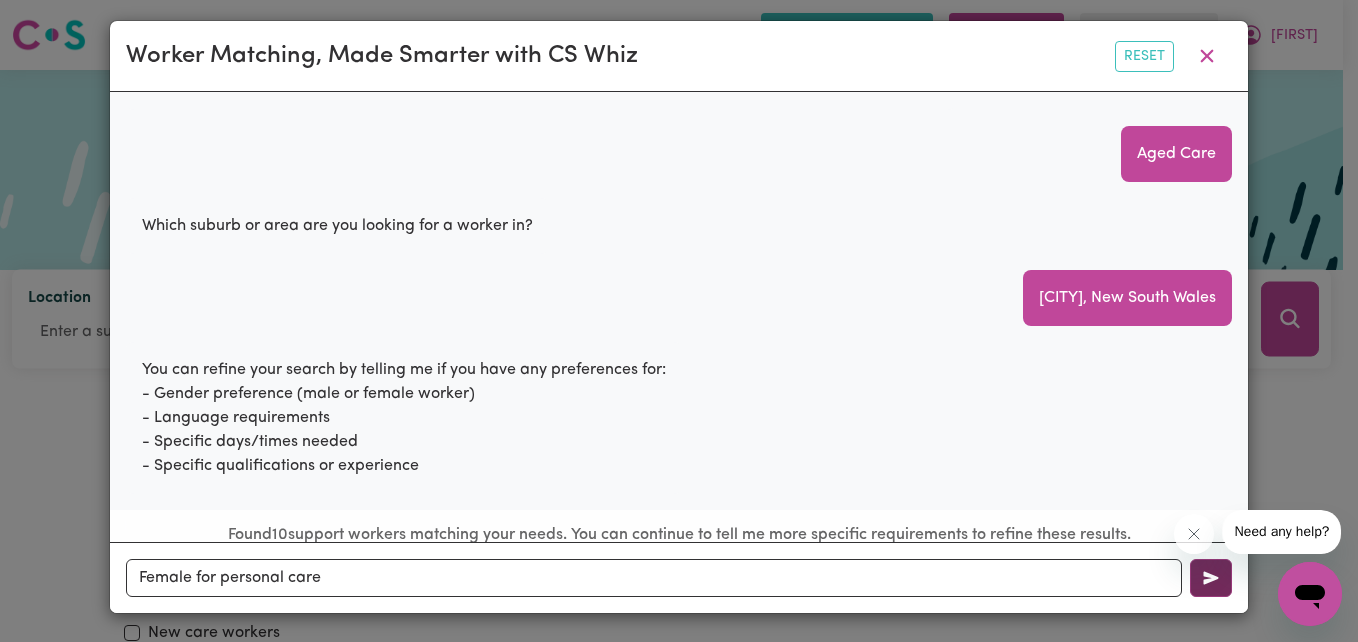 click 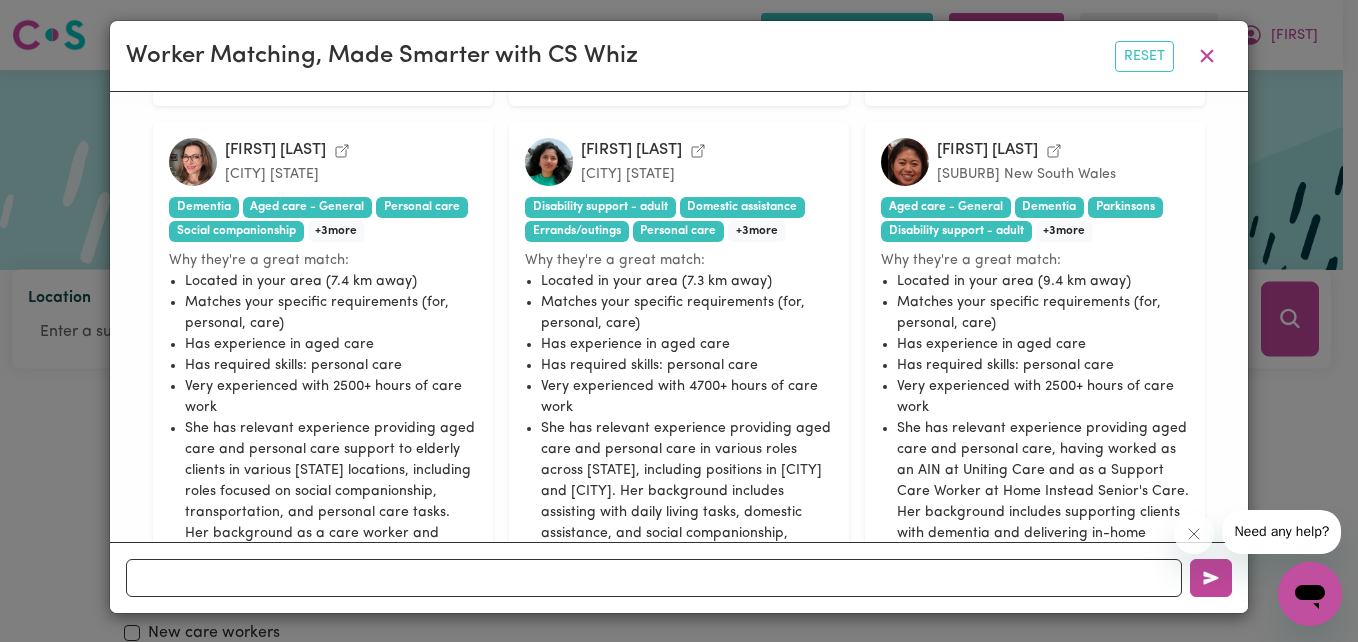 scroll, scrollTop: 1152, scrollLeft: 0, axis: vertical 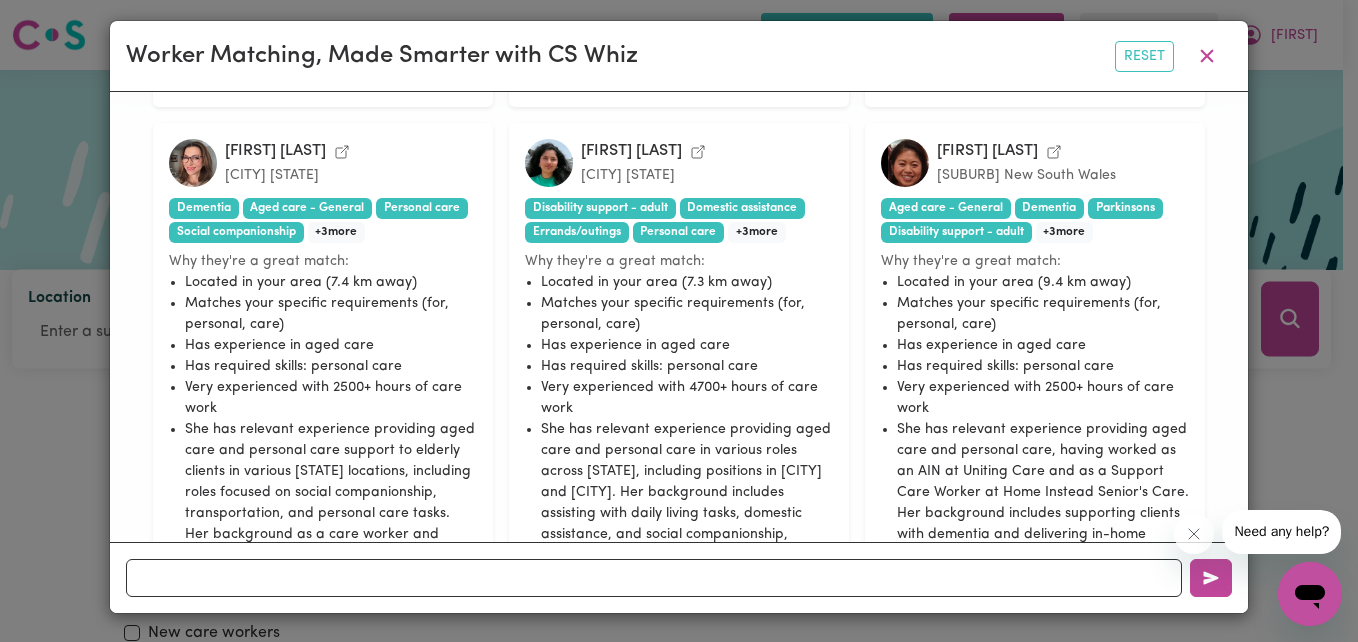 click on "[FIRST] [LAST]. [CITY] [STATE] Disability support - adult Domestic assistance Errands/outings Personal care + 3 more Why they're a great match: Located in your area (7.3 km away) Matches your specific requirements (for, personal, care) Has experience in aged care Has required skills: personal care Very experienced with 4700+ hours of care work She has relevant experience providing aged care and personal care in various roles across [STATE], including positions in [CITY] and [CITY]. Her background includes assisting with daily living tasks, domestic assistance, and social companionship, making her well-suited for a female care worker position in [CITY] focused on aged care and personal care needs. Has requested skills: Personal care Rate: $45/hr Last active 56 days ago" at bounding box center [679, 436] 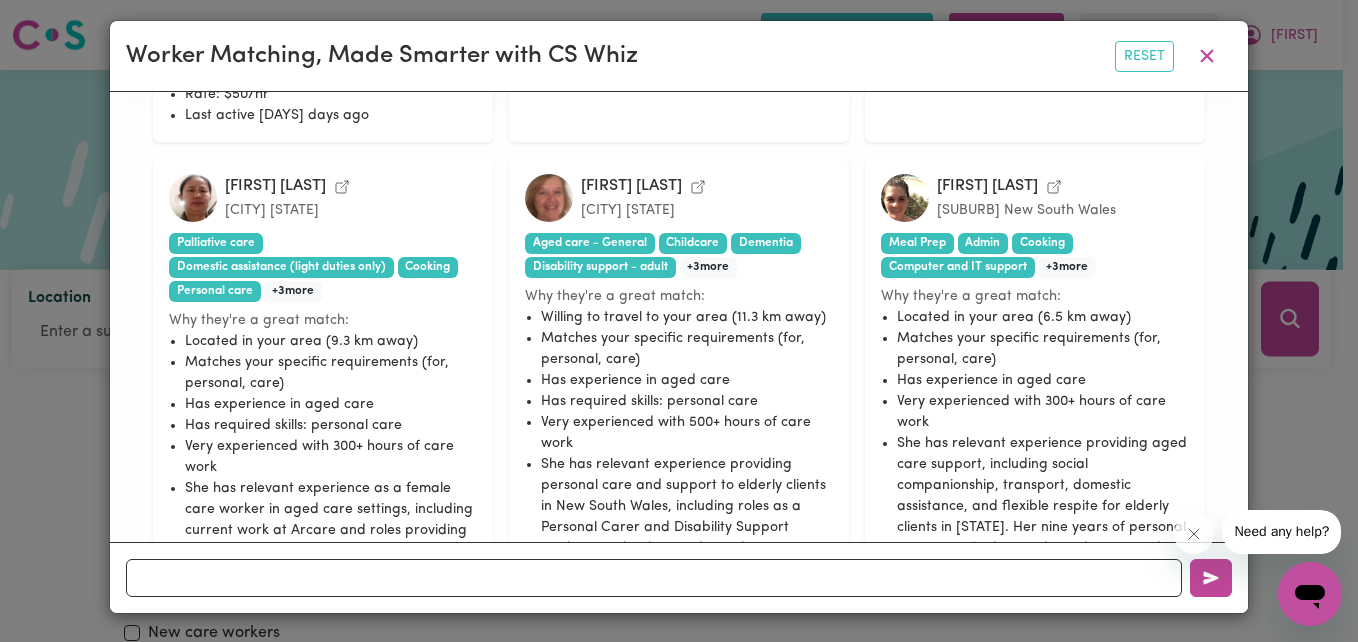 scroll, scrollTop: 1755, scrollLeft: 0, axis: vertical 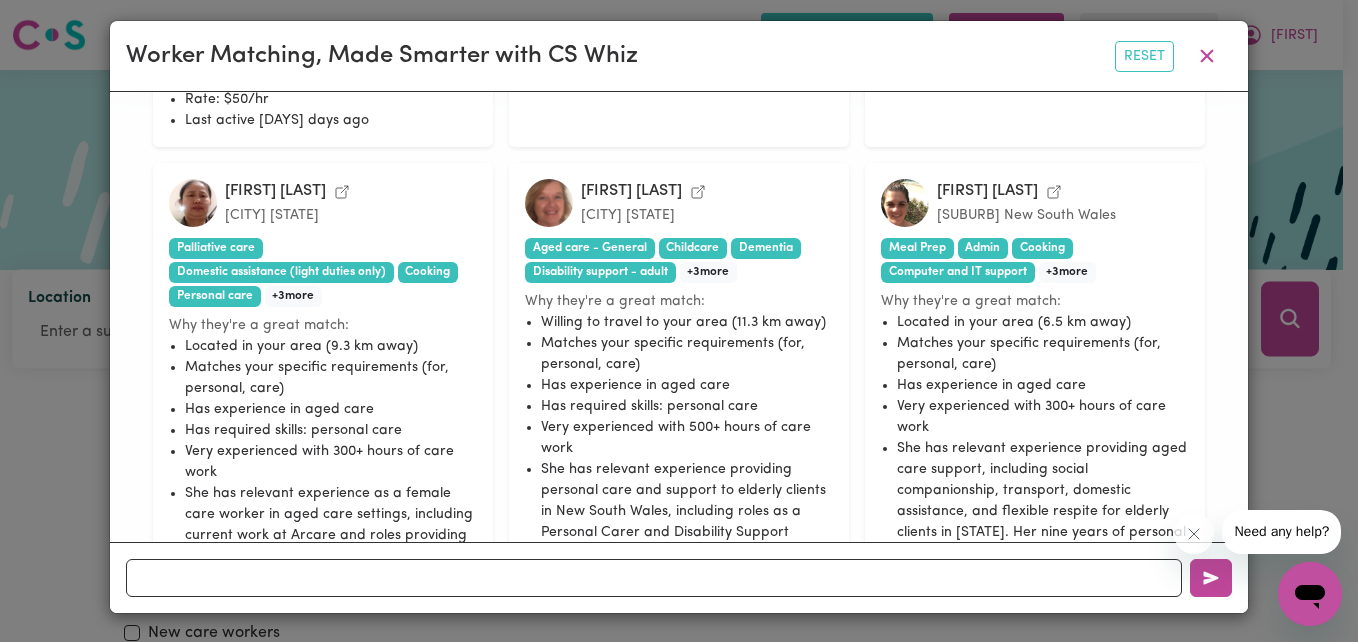 click at bounding box center (905, 203) 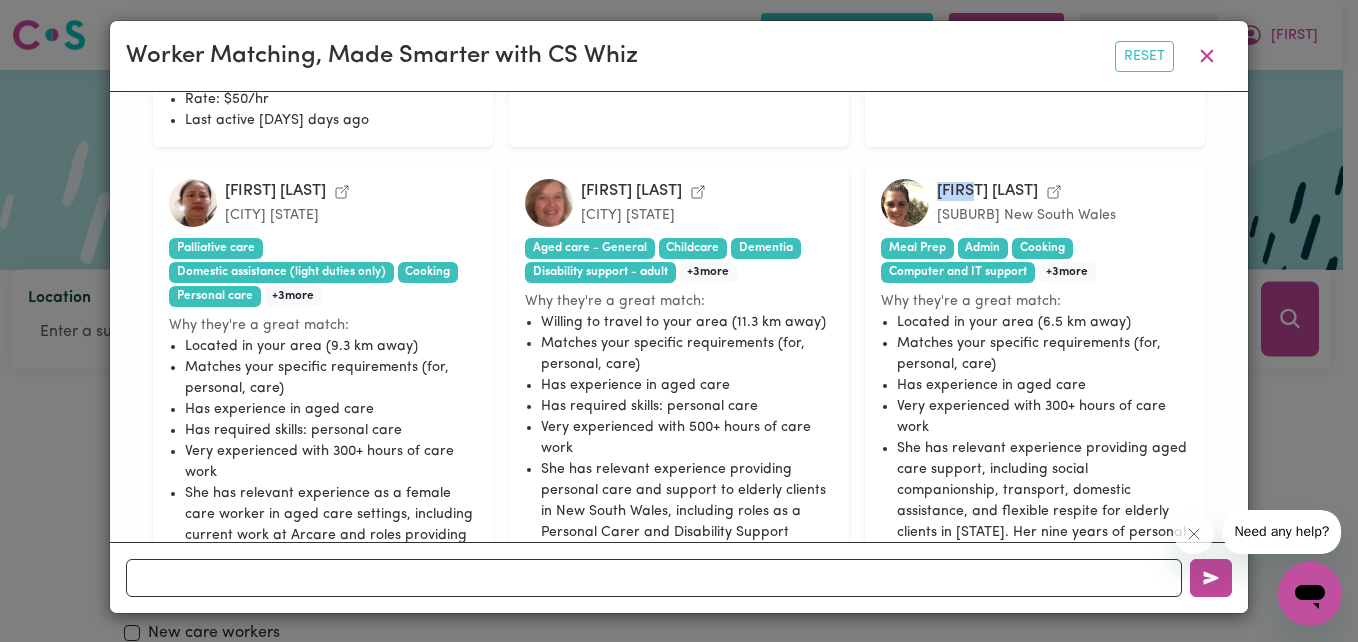 click on "[FIRST] [LAST]" at bounding box center [987, 191] 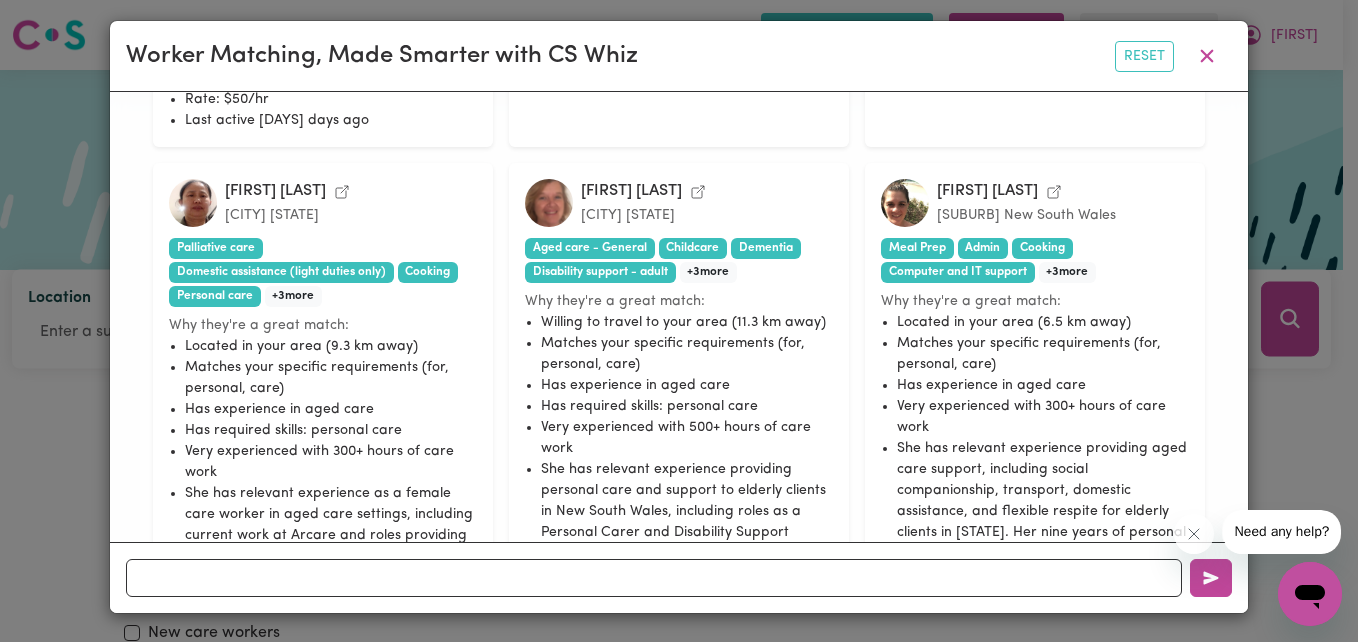 drag, startPoint x: 957, startPoint y: 175, endPoint x: 1127, endPoint y: 291, distance: 205.80574 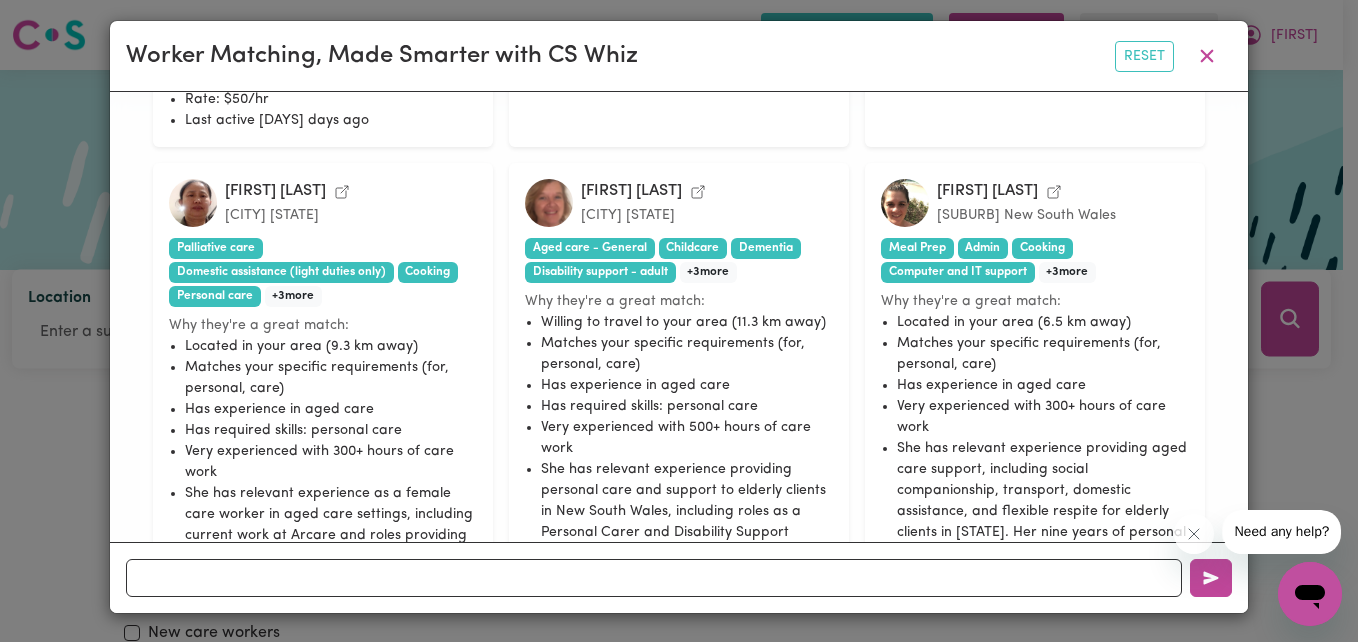 click on "Why they're a great match:" at bounding box center (1035, 301) 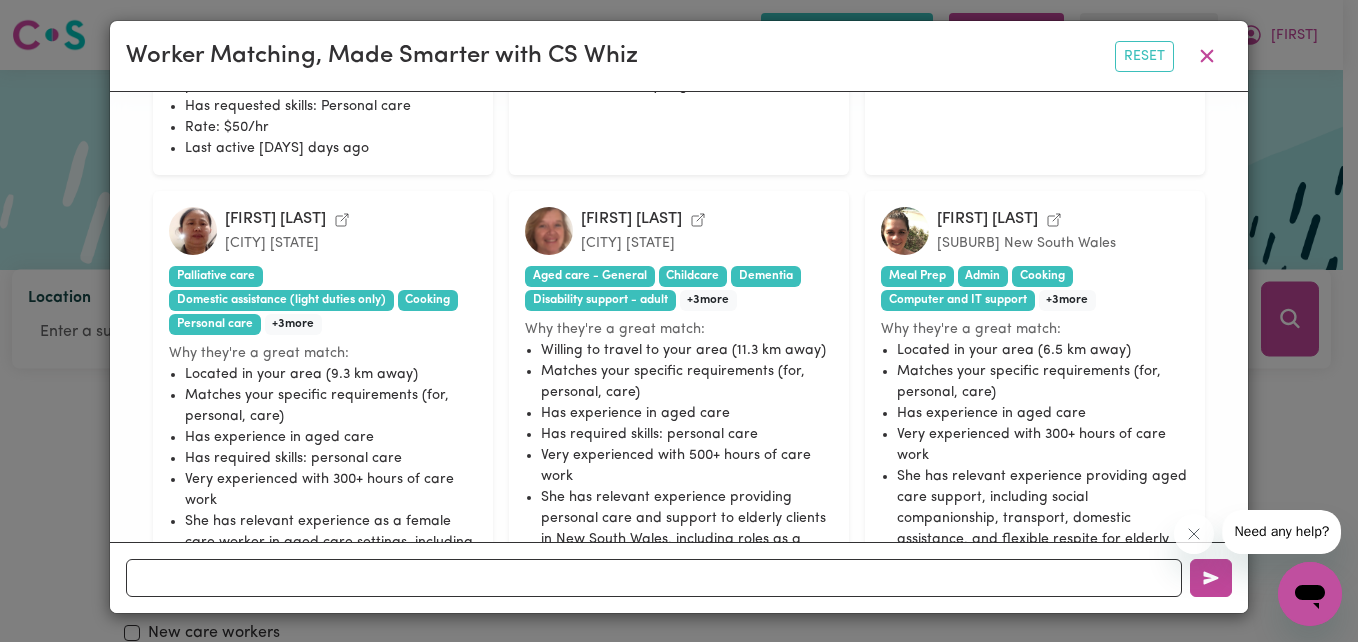 scroll, scrollTop: 1711, scrollLeft: 0, axis: vertical 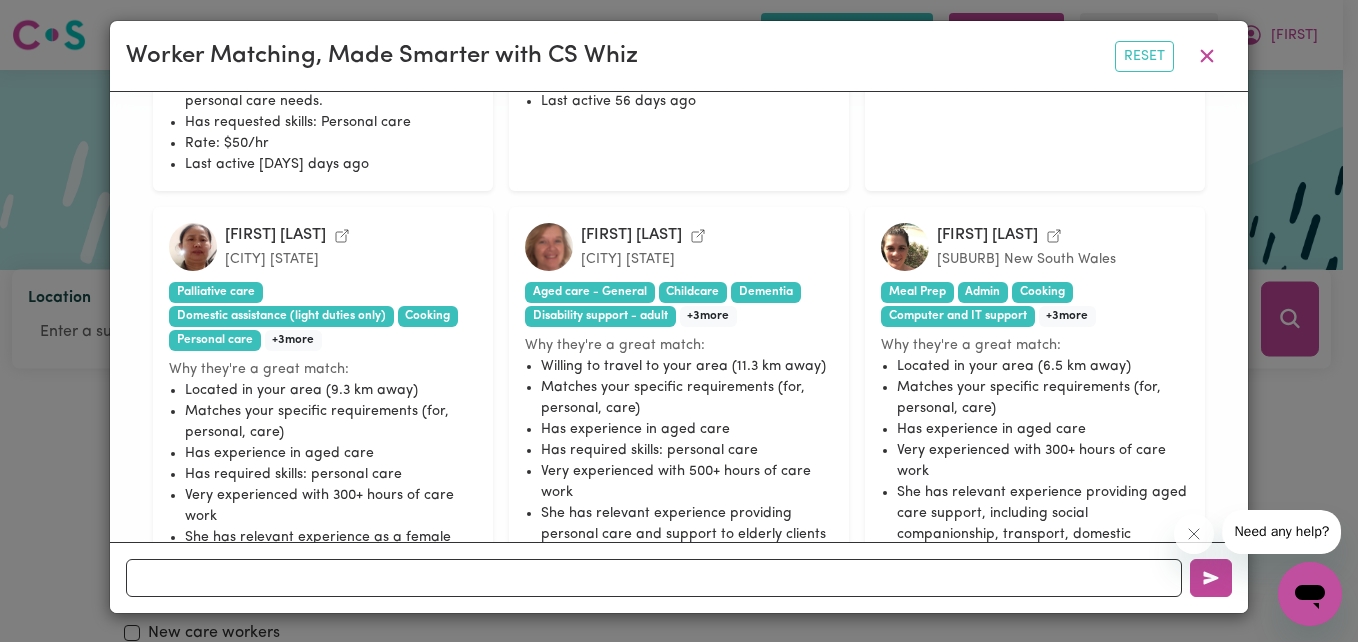 click at bounding box center (549, 247) 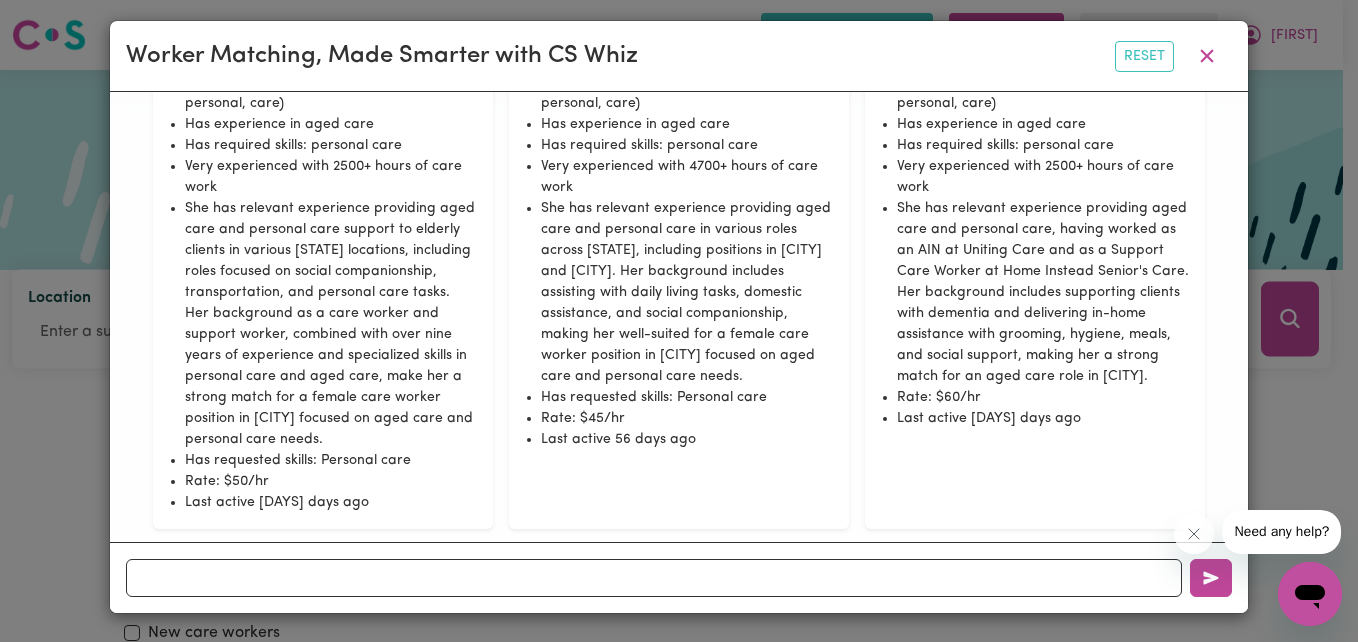 scroll, scrollTop: 1350, scrollLeft: 0, axis: vertical 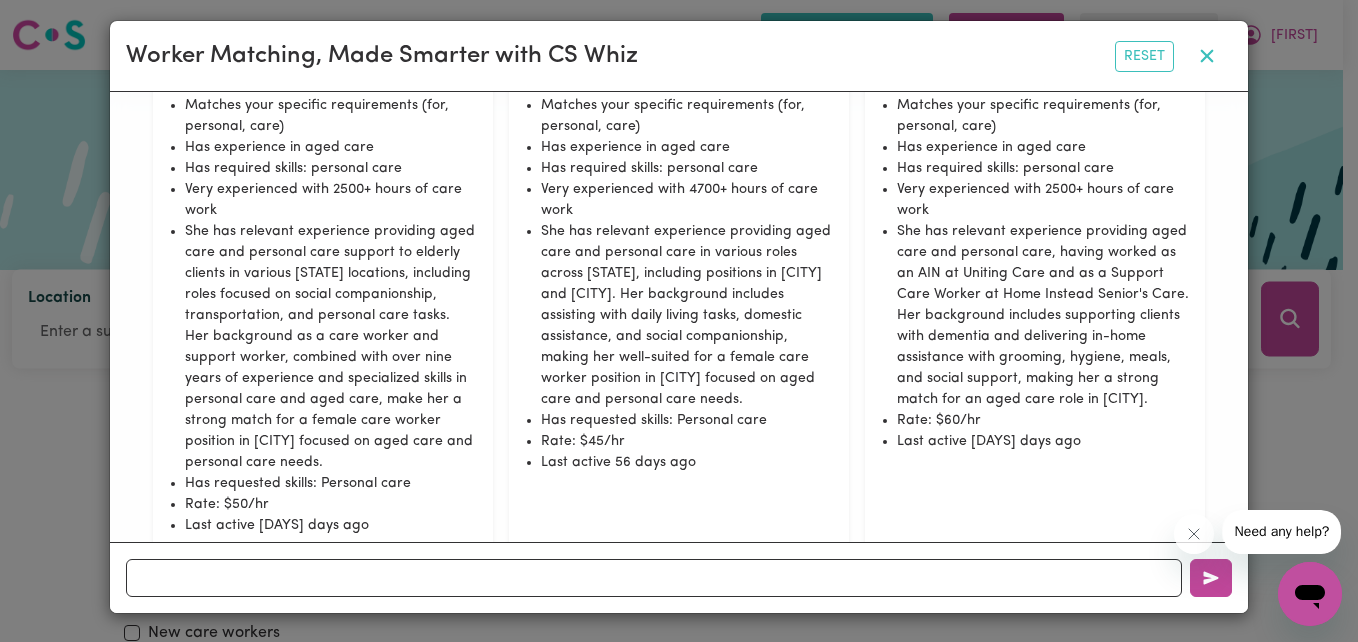 click 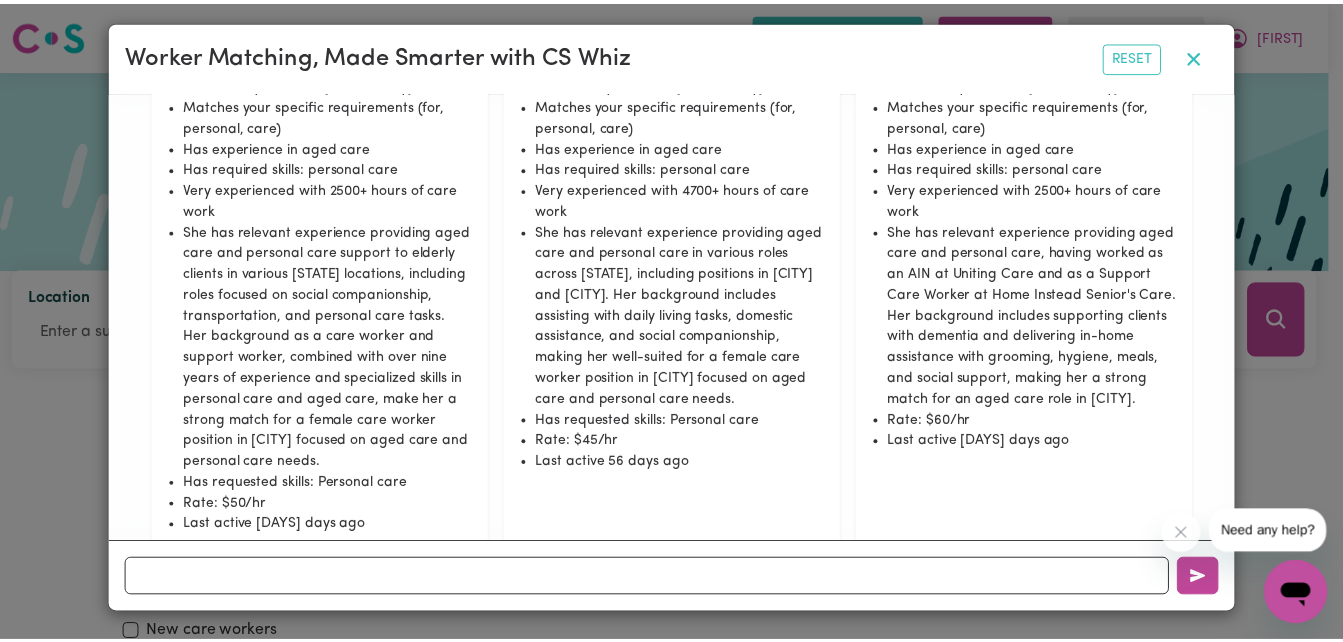 scroll, scrollTop: 49, scrollLeft: 0, axis: vertical 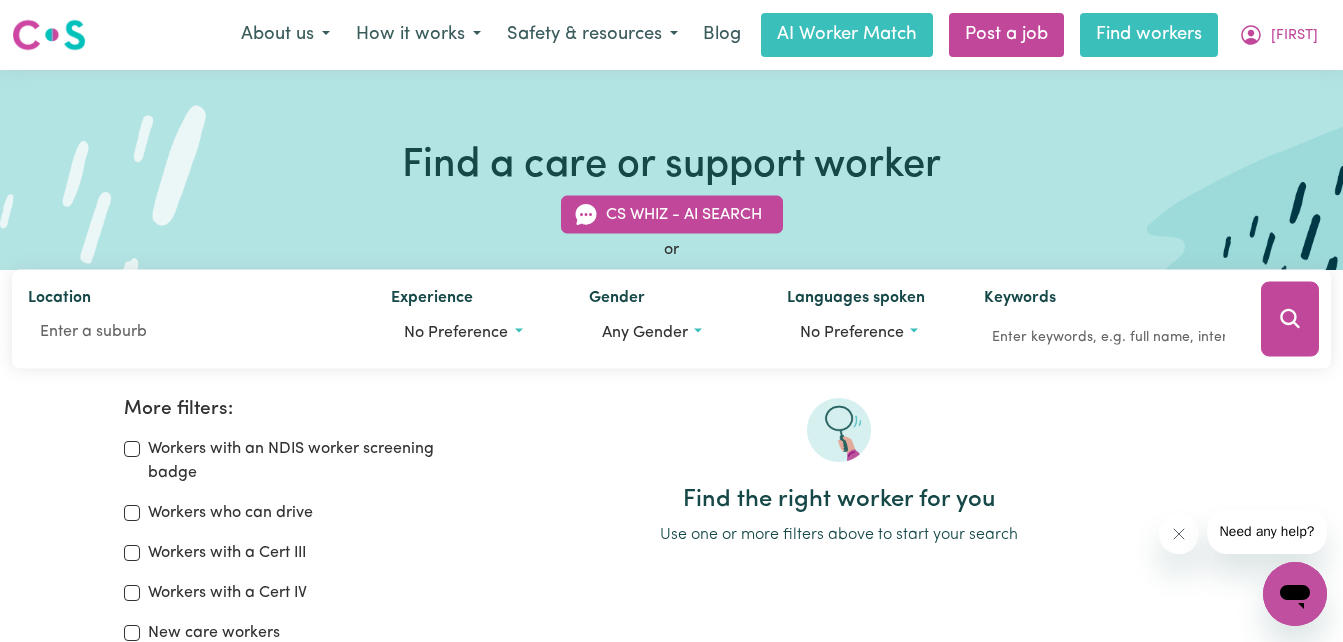 click on "Find workers" at bounding box center [1149, 35] 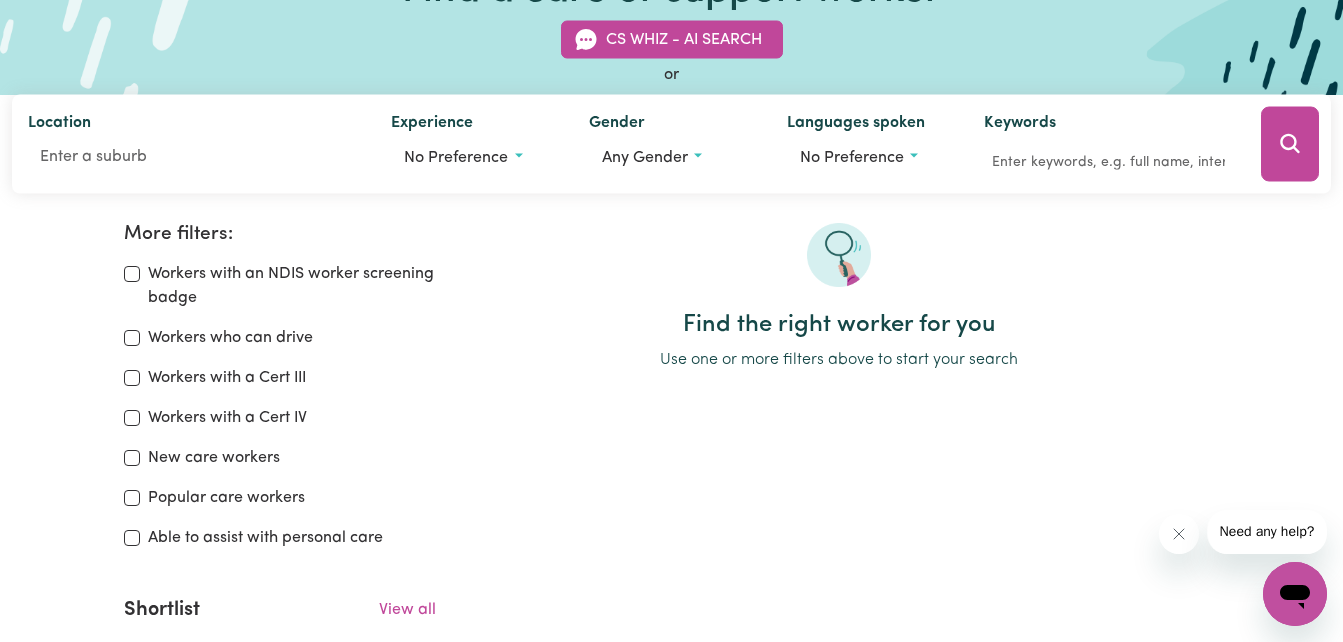 scroll, scrollTop: 178, scrollLeft: 0, axis: vertical 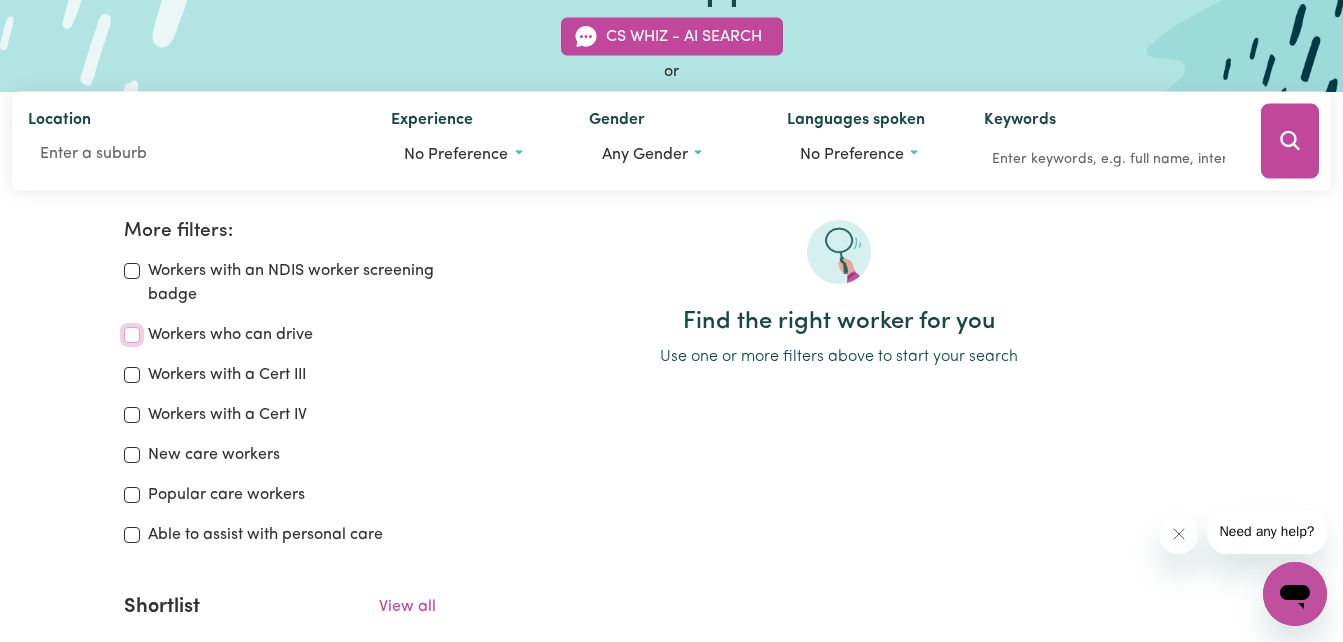 click on "Workers who can drive" at bounding box center [132, 335] 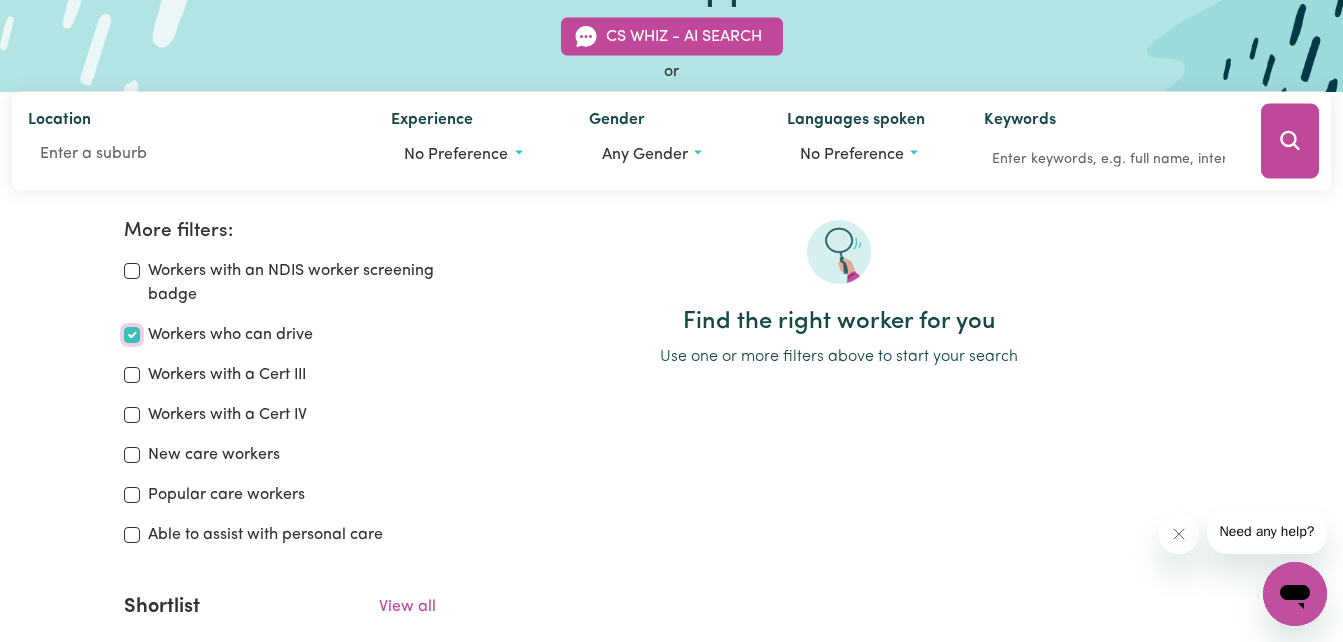 checkbox on "true" 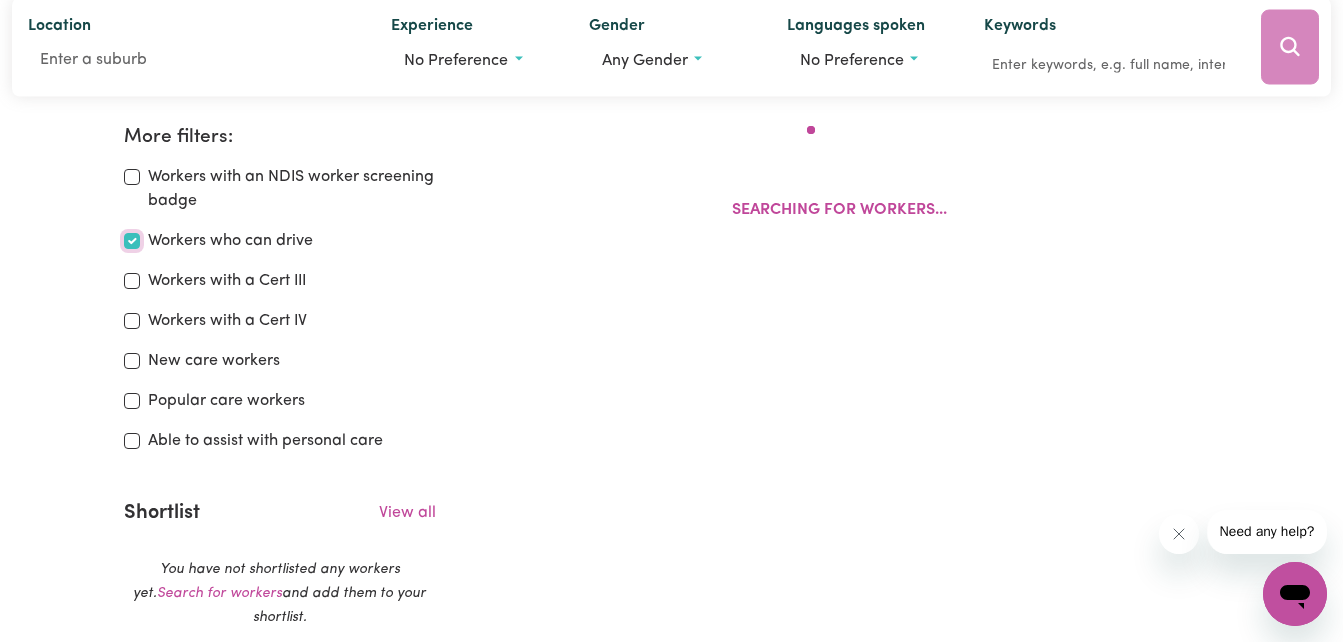 scroll, scrollTop: 334, scrollLeft: 0, axis: vertical 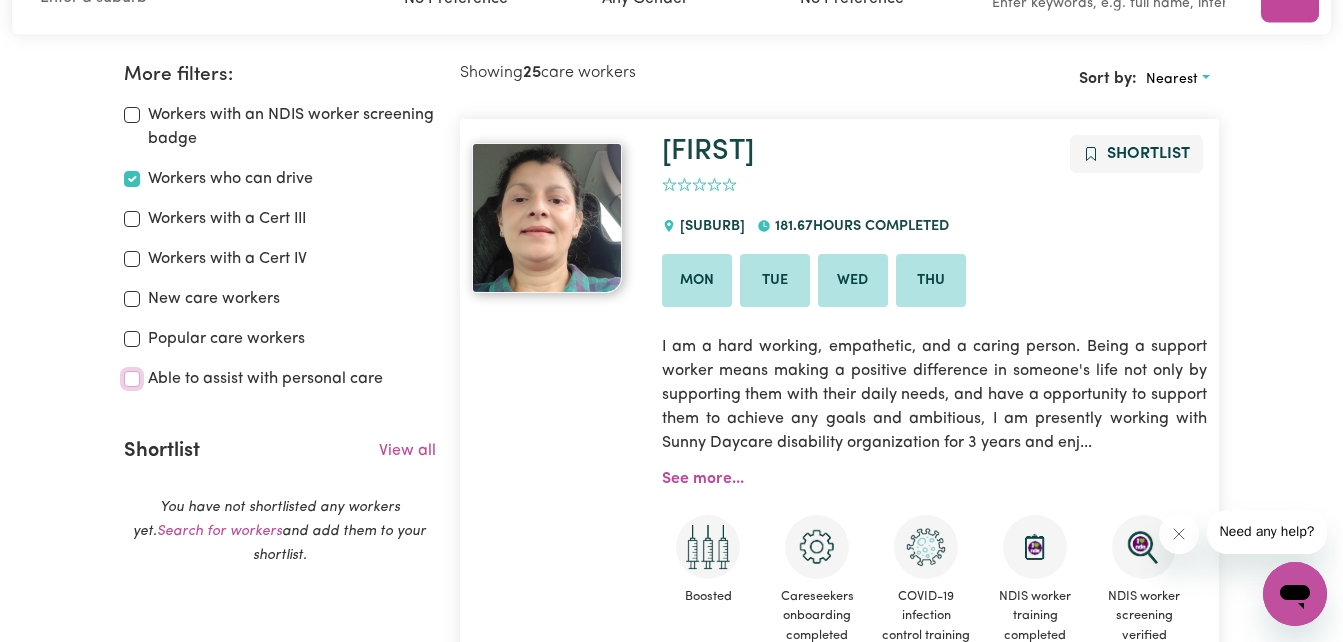 click on "Able to assist with personal care" at bounding box center (132, 379) 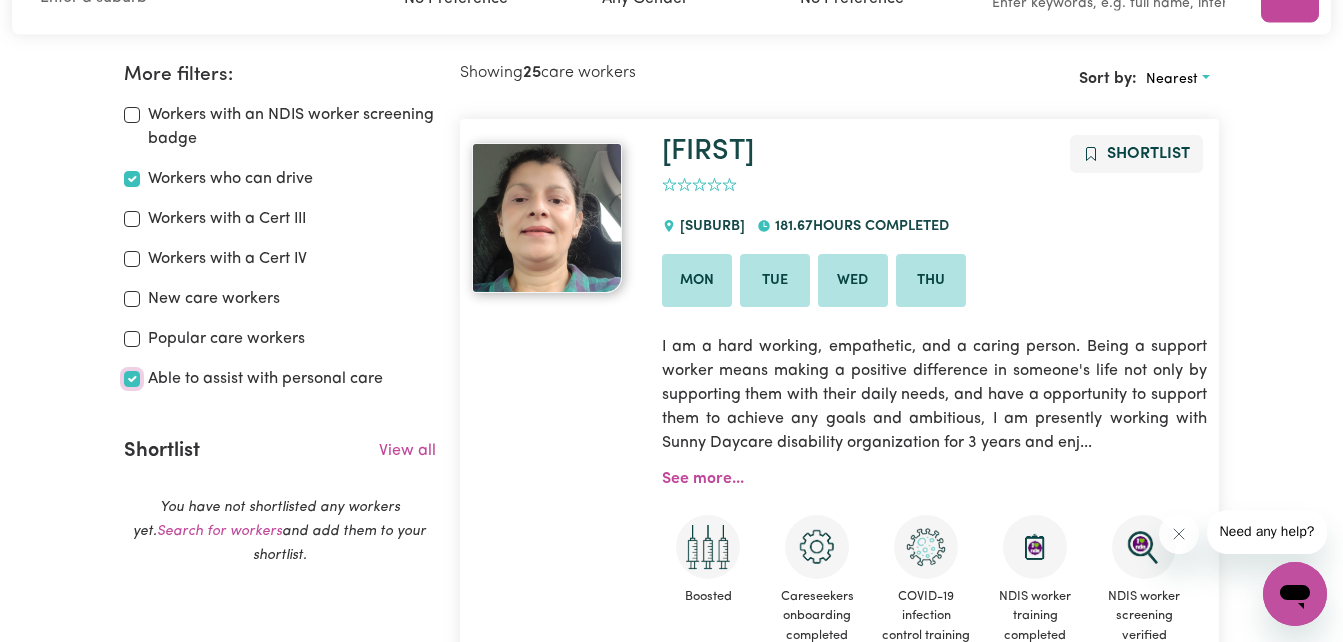 checkbox on "true" 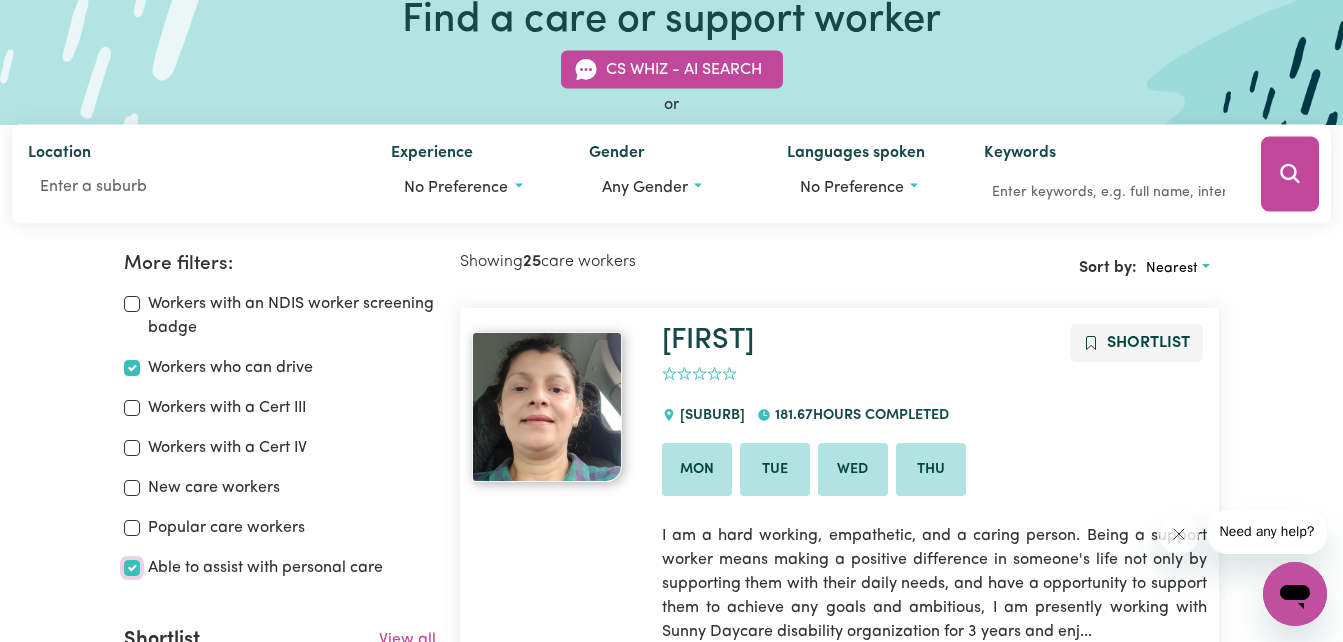 scroll, scrollTop: 144, scrollLeft: 0, axis: vertical 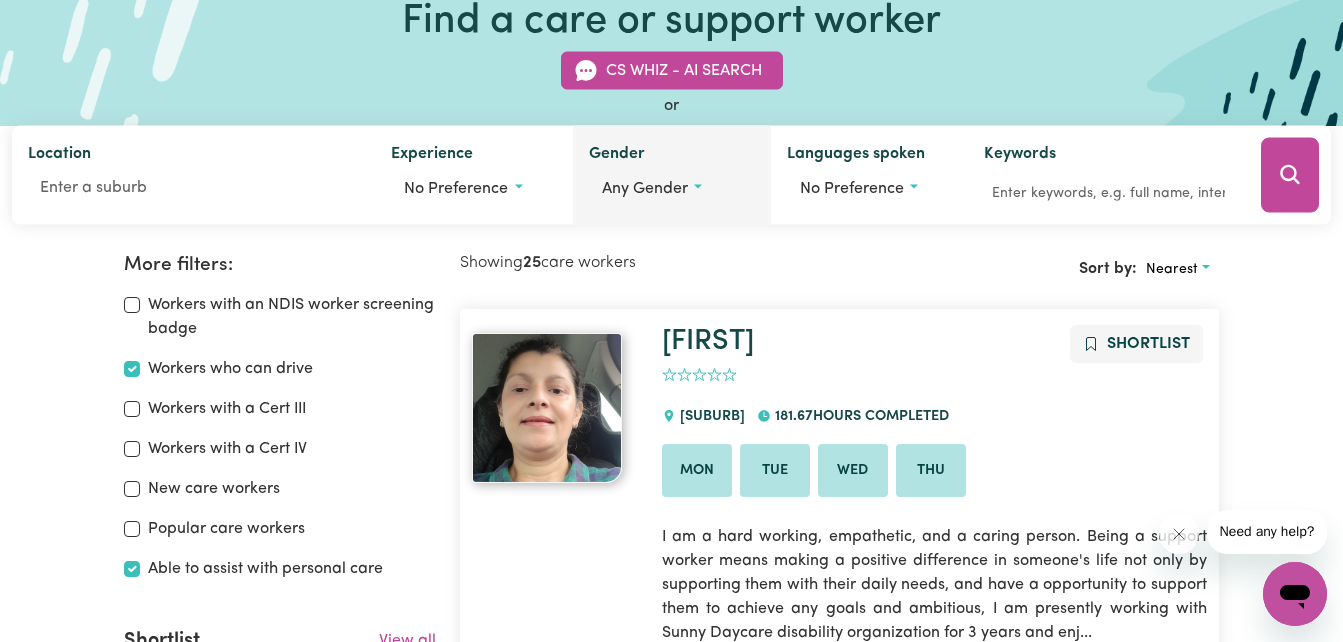 click on "Any gender" at bounding box center [645, 189] 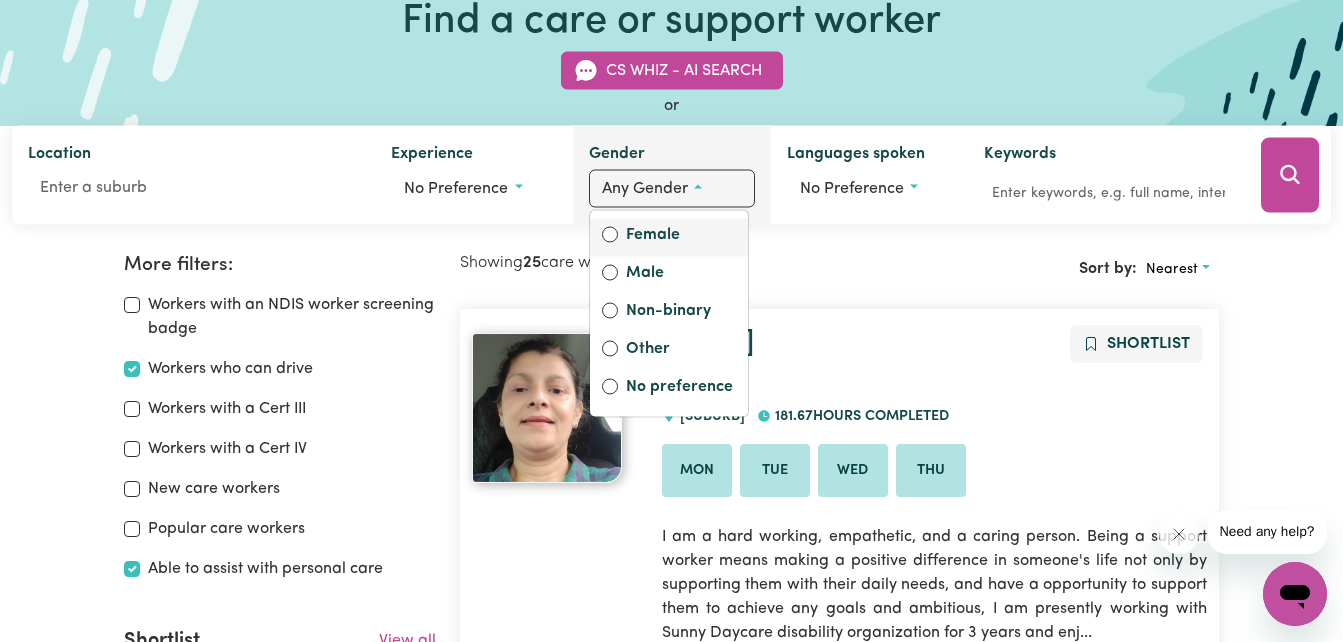 click on "Female" at bounding box center [681, 237] 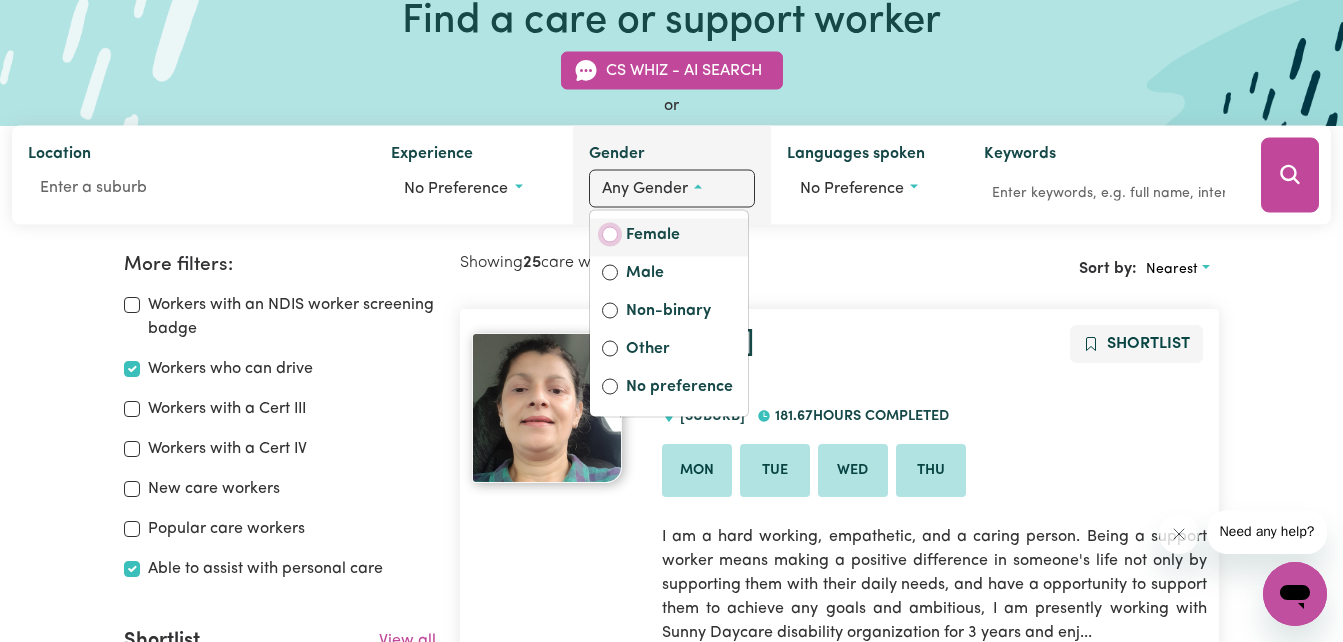click on "Female" at bounding box center [610, 235] 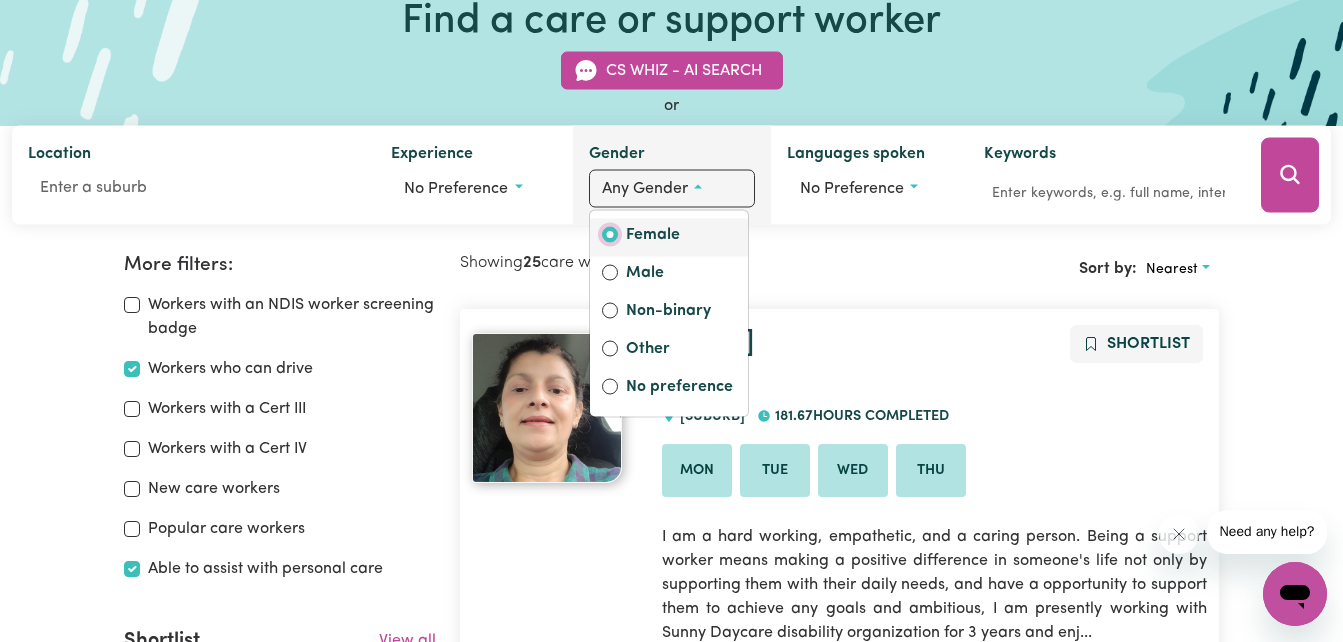 radio on "true" 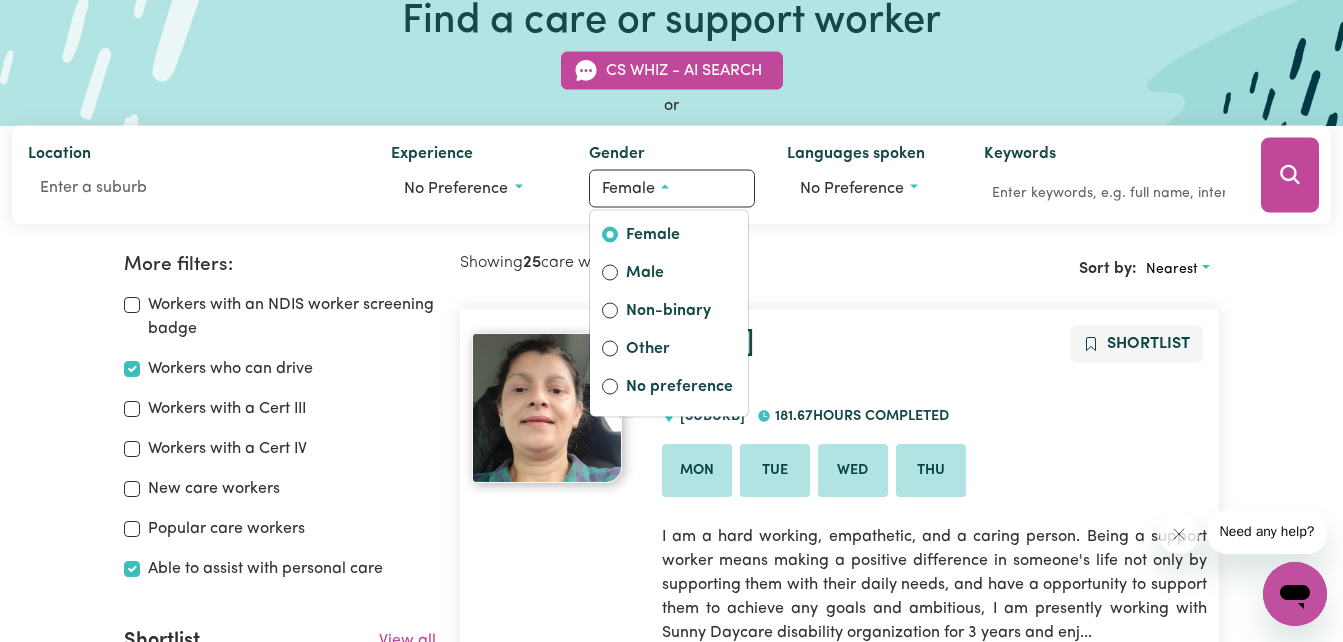 click on "More filters: Workers with an NDIS worker screening badge Workers who can drive Workers with a Cert III Workers with a Cert IV New care workers Popular care workers Able to assist with personal care Shortlist View all You have not shortlisted any workers yet.  Search for workers  and add them to your shortlist. View shortlisted workers Showing  25  care workers Sort by:  Nearest [FIRST] Shortlist 0 [SUBURB] [NUMBER]  hours completed Mon Tue Wed Thu I am a hard working,  empathetic, and a caring person. Being  a  support worker means making a positive  difference in someone's life not only by supporting them with their daily needs, and have a opportunity to support them to achieve any goals  and ambitious,  I am presently working with Sunny Daycare disability organization for 3 years  and  enj... See more... Boosted Careseekers onboarding completed COVID-19 infection control training NDIS worker training completed NDIS worker screening verified Last active:    [MONTH] [DAY], [YEAR] [FIRST] Shortlist 0 [SUBURB] [NUMBER]" at bounding box center [671, 7935] 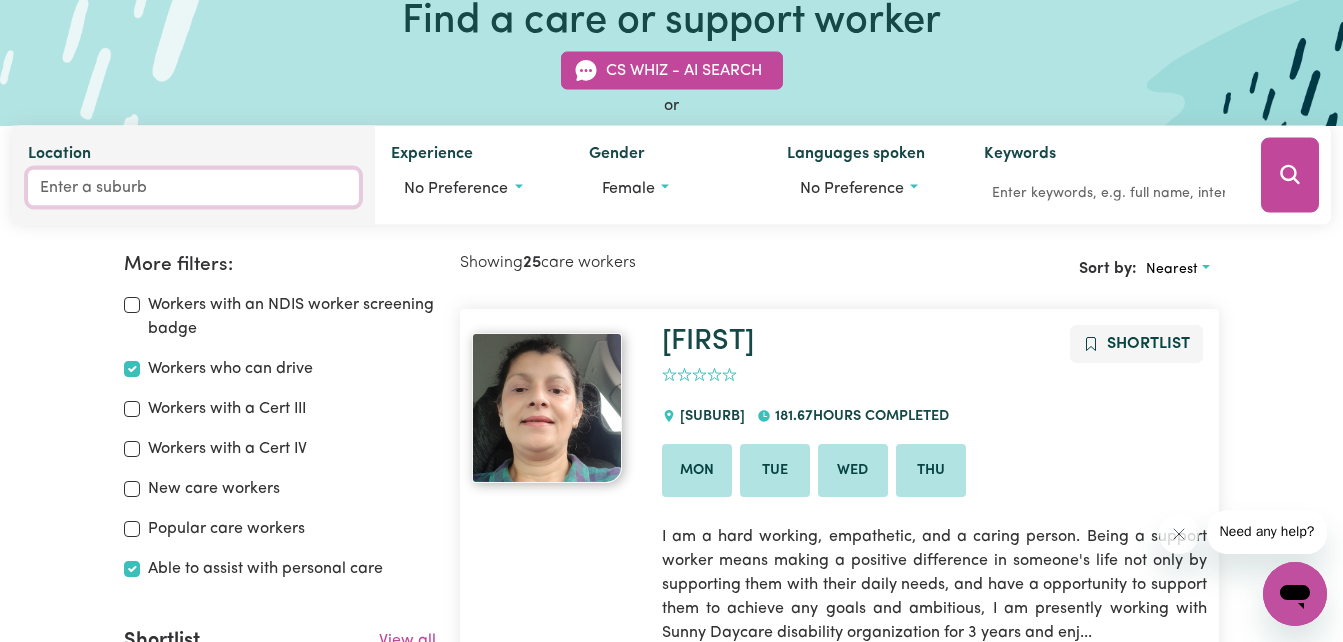 click on "Location" at bounding box center (193, 188) 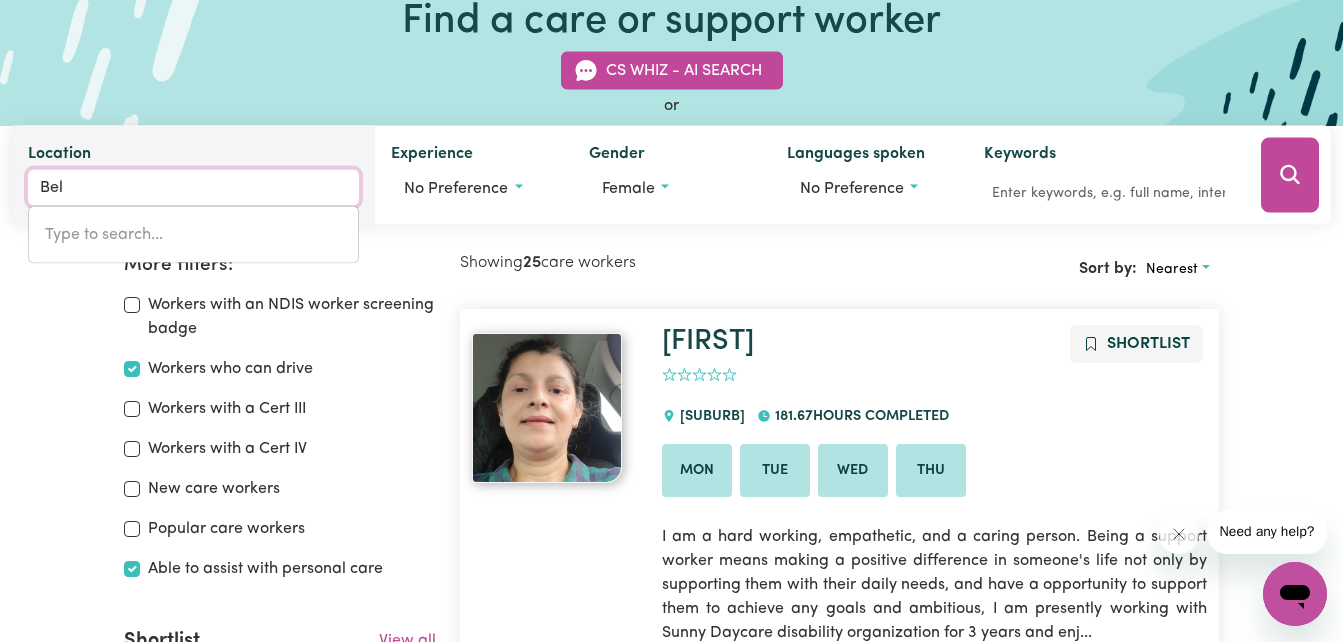 type on "Belr" 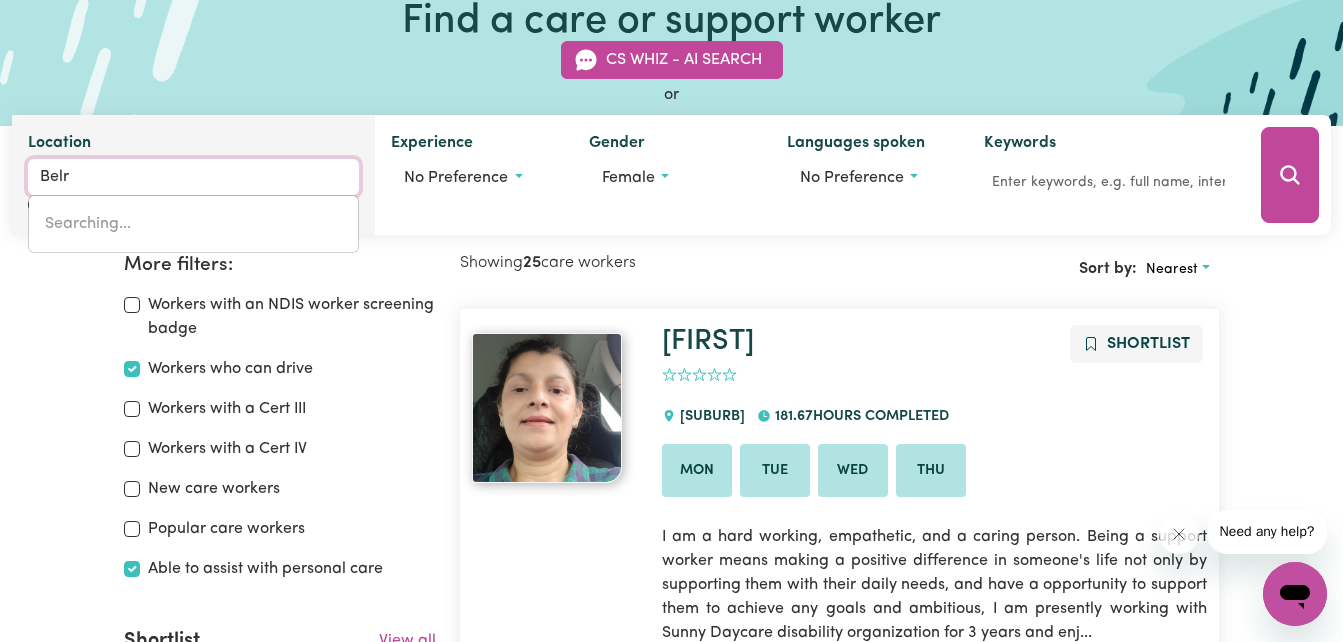 type on "[CITY], New South Wales, [POSTAL_CODE]" 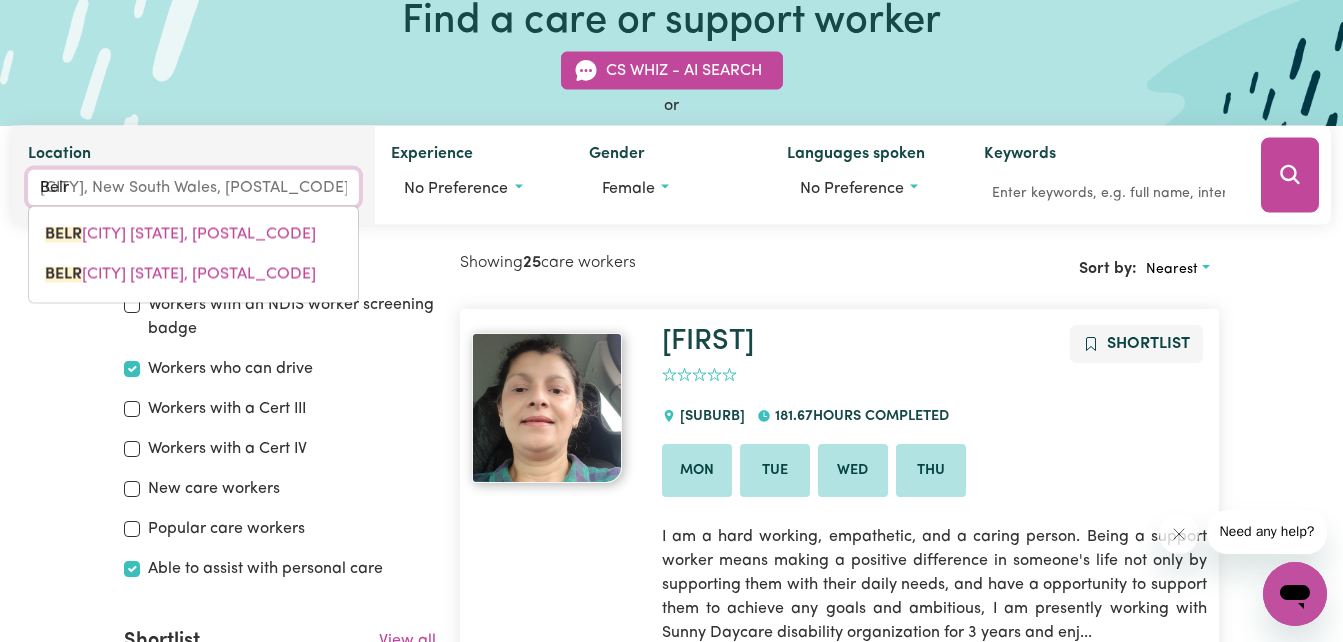 type on "Belro" 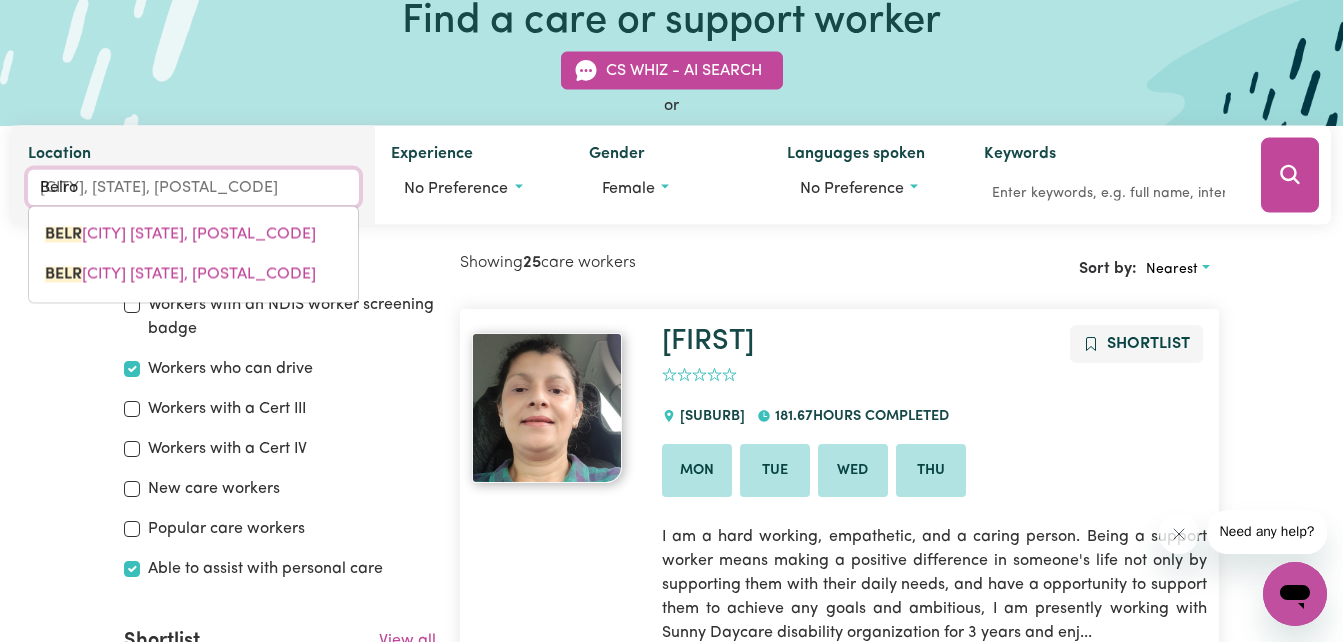 type on "[CITY]" 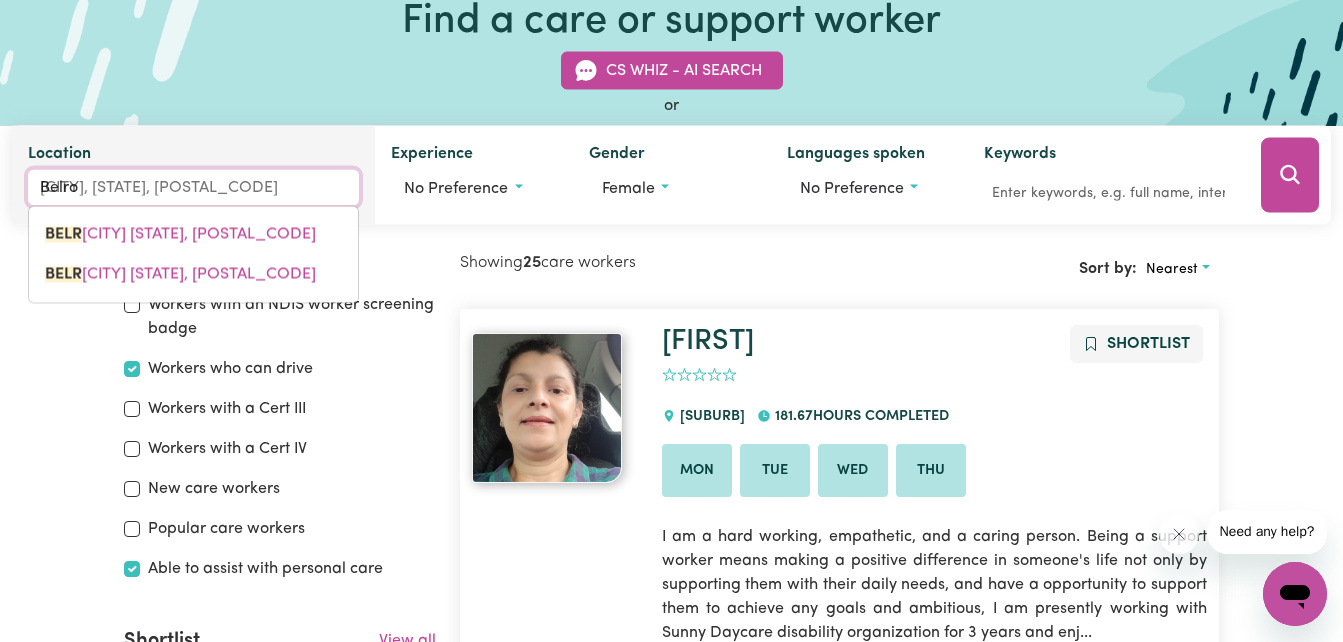 type on "[CITY], [STATE], [POSTAL_CODE]" 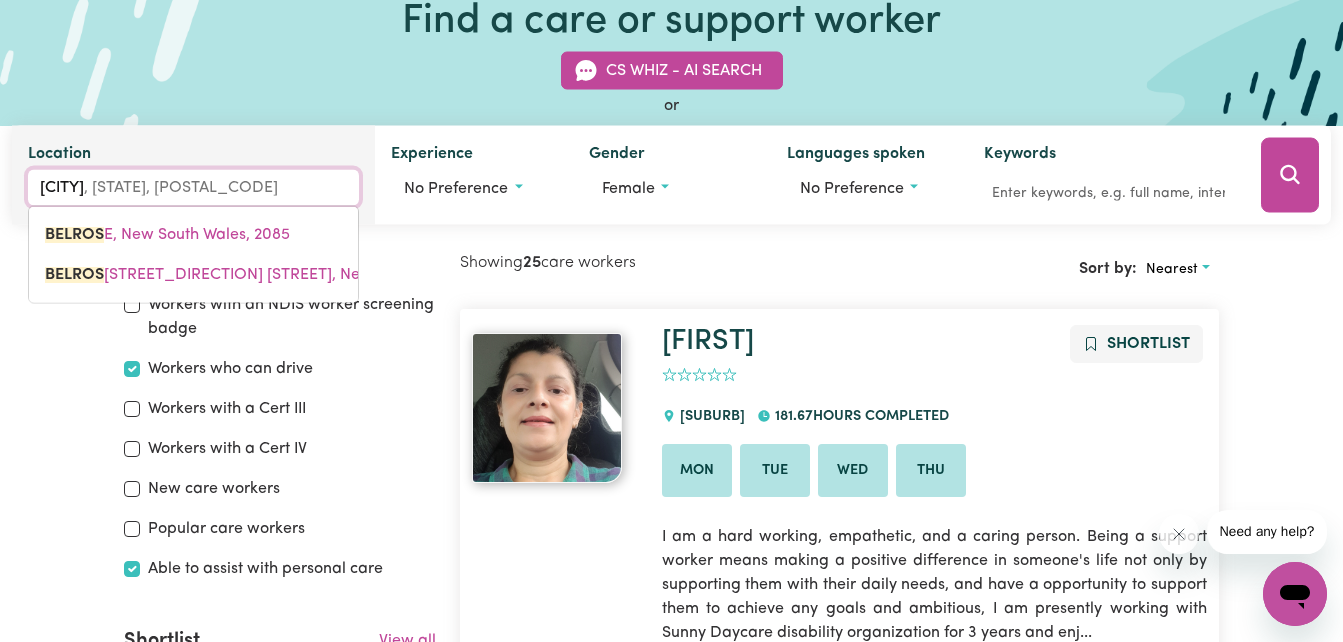 type on "[CITY]" 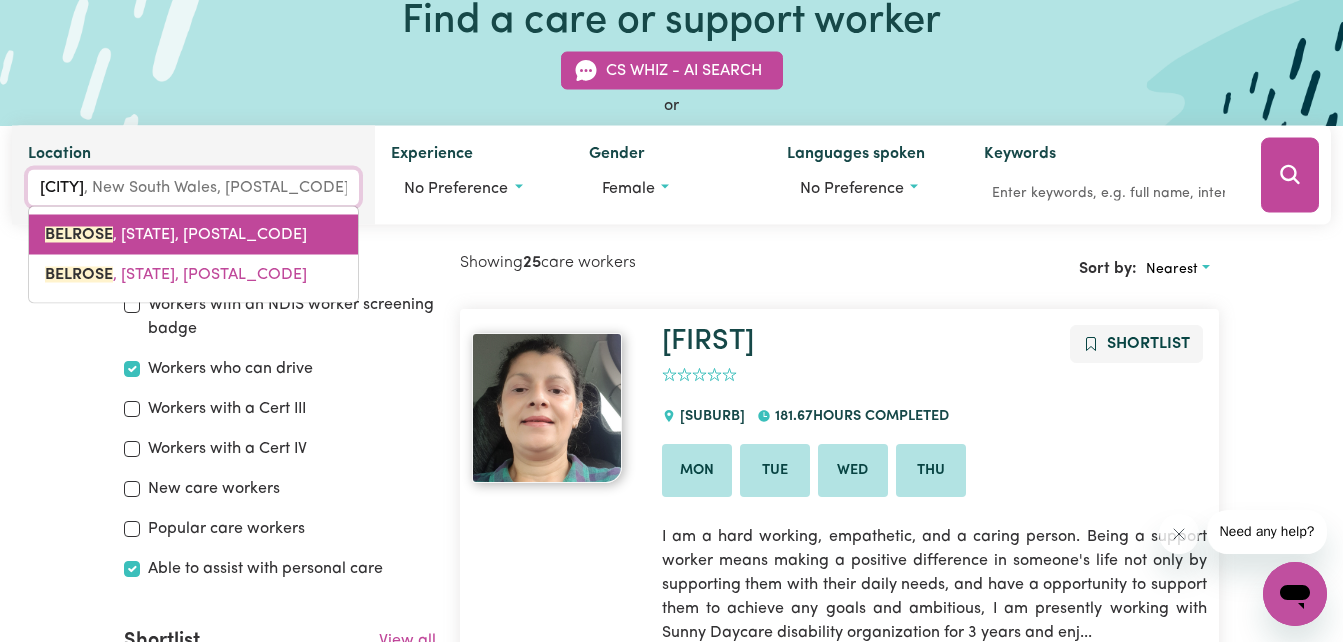 click on "[CITY], New South Wales, [POSTAL_CODE]" at bounding box center [176, 235] 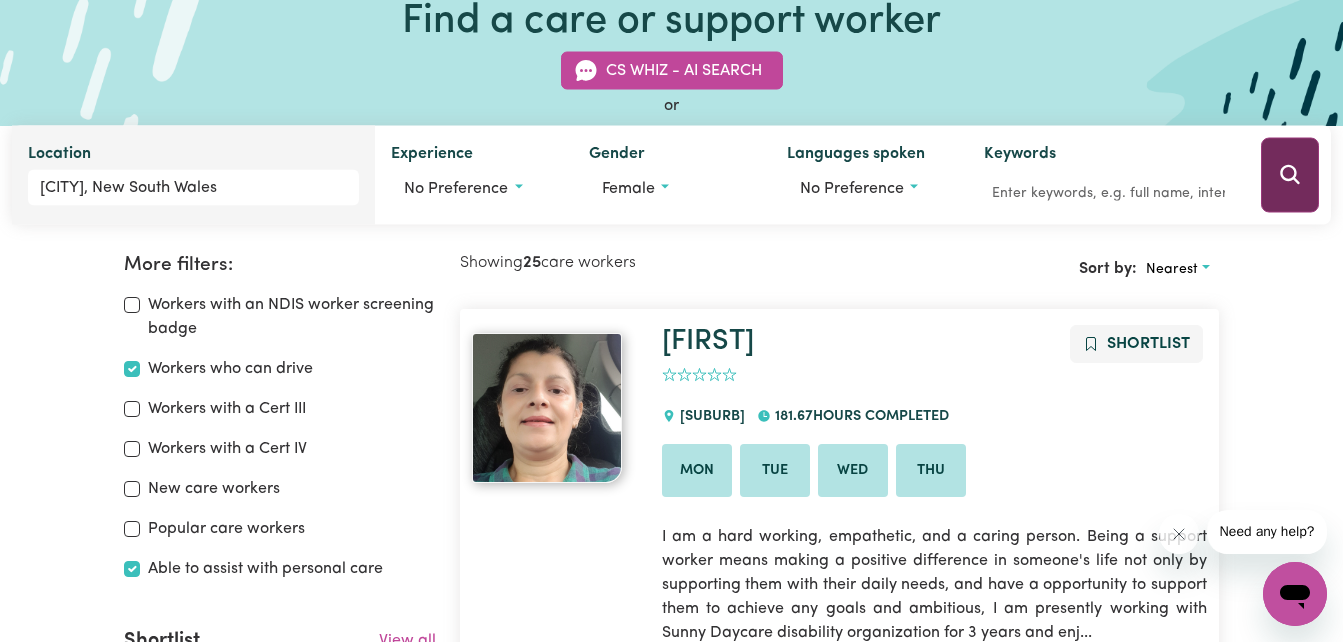 click 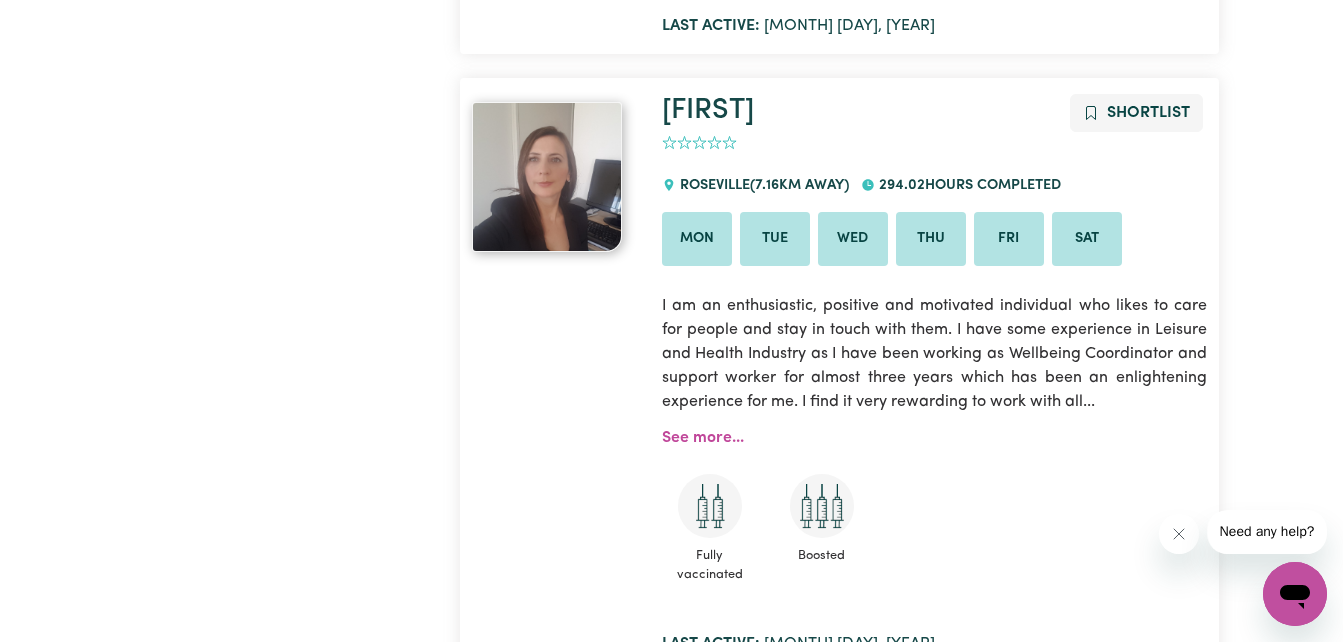scroll, scrollTop: 1016, scrollLeft: 0, axis: vertical 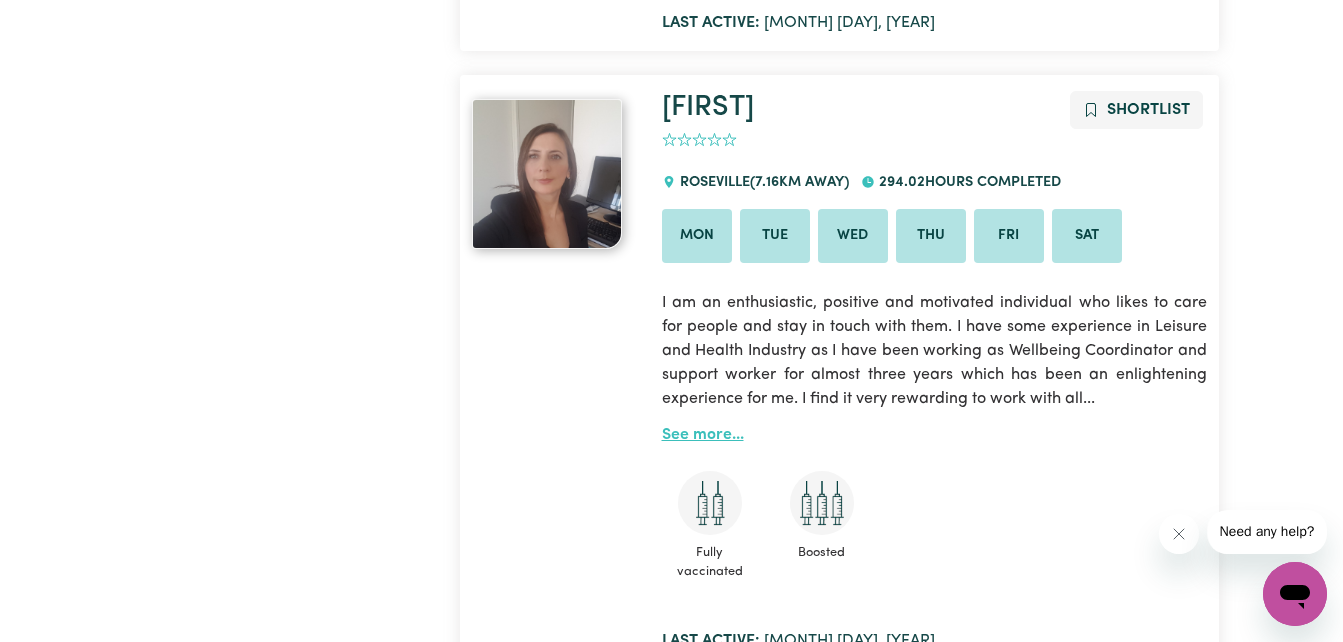 click on "See more..." at bounding box center [703, 435] 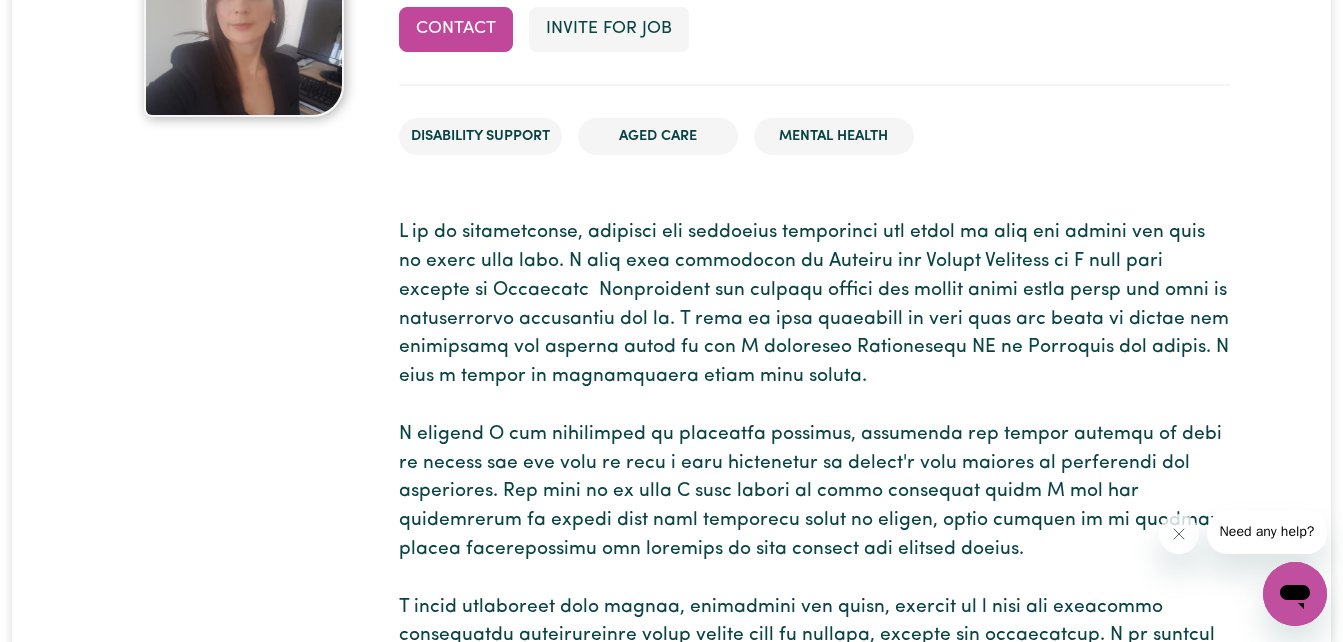 scroll, scrollTop: 0, scrollLeft: 0, axis: both 